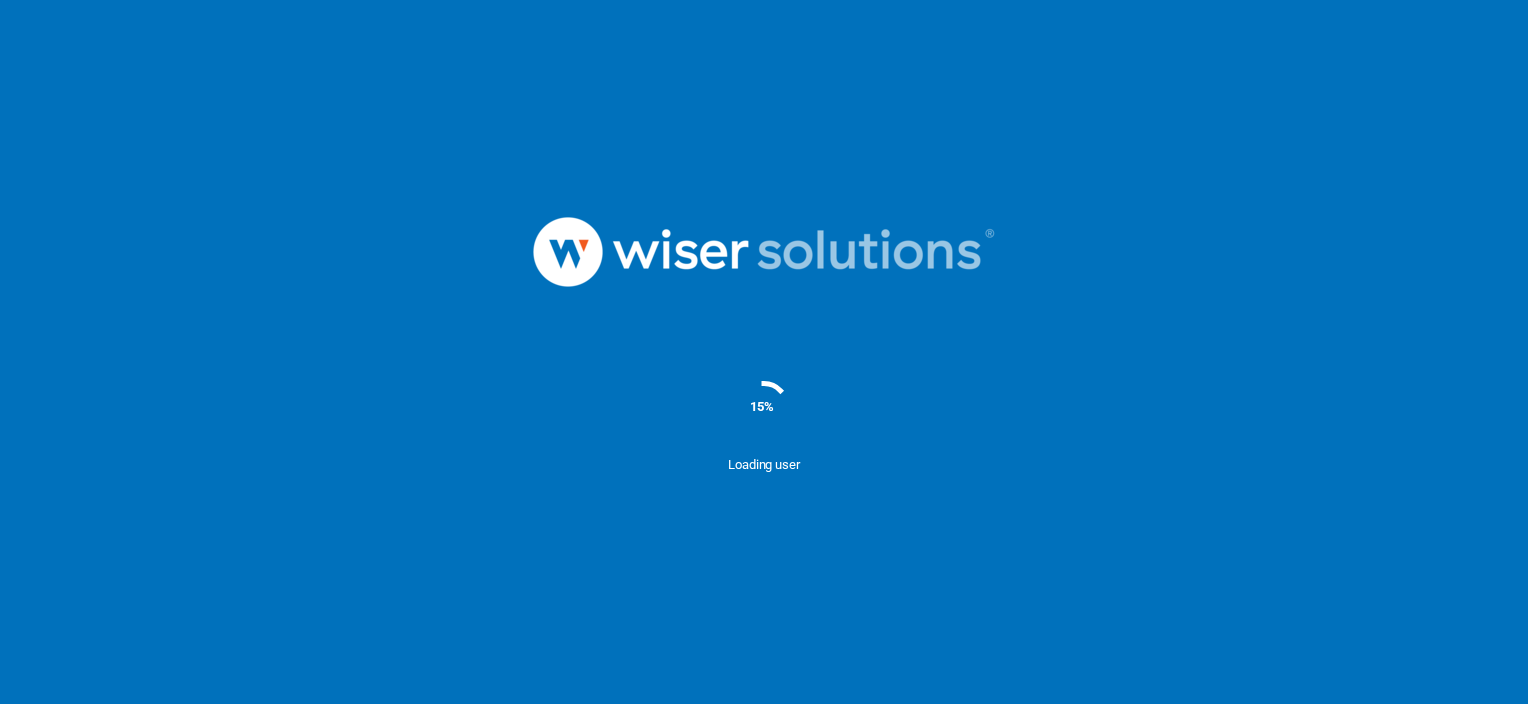 scroll, scrollTop: 0, scrollLeft: 0, axis: both 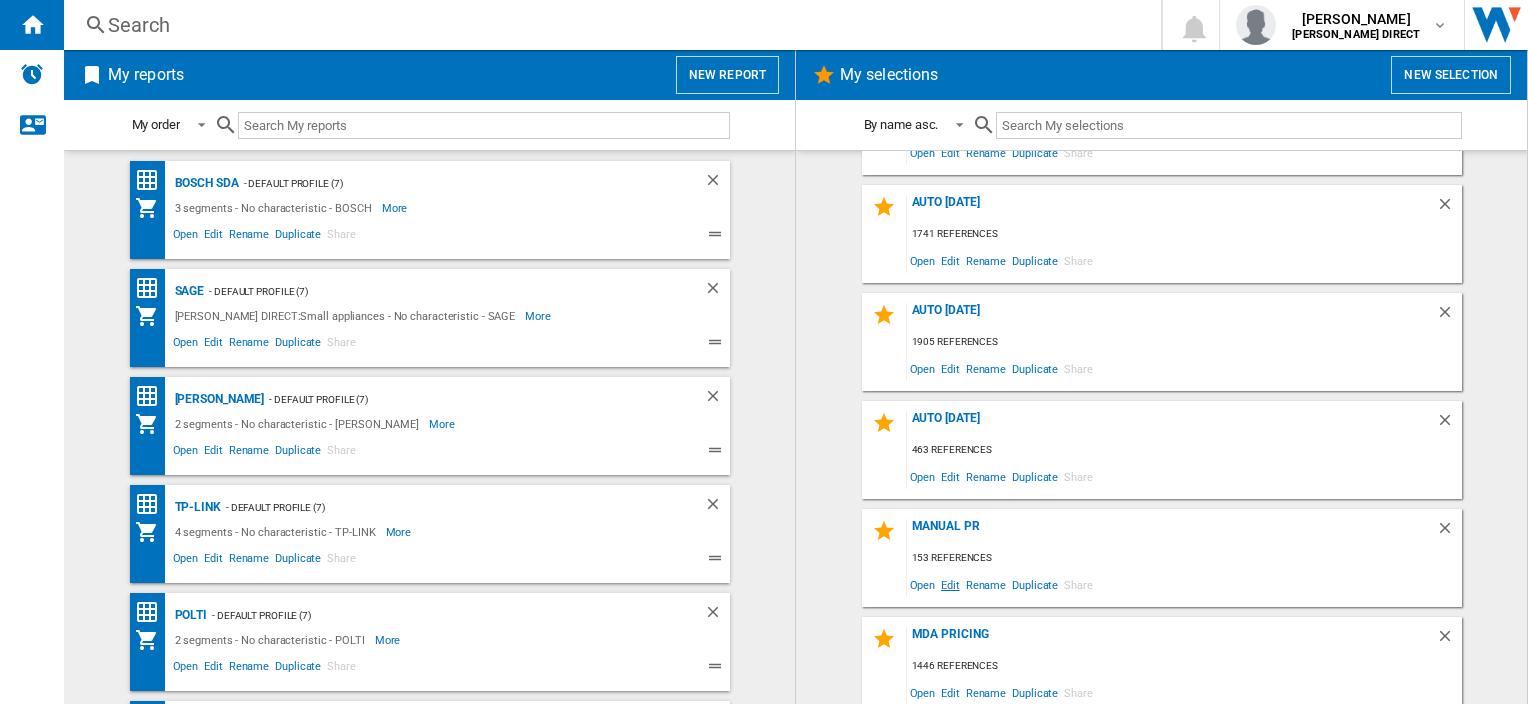 click on "Edit" 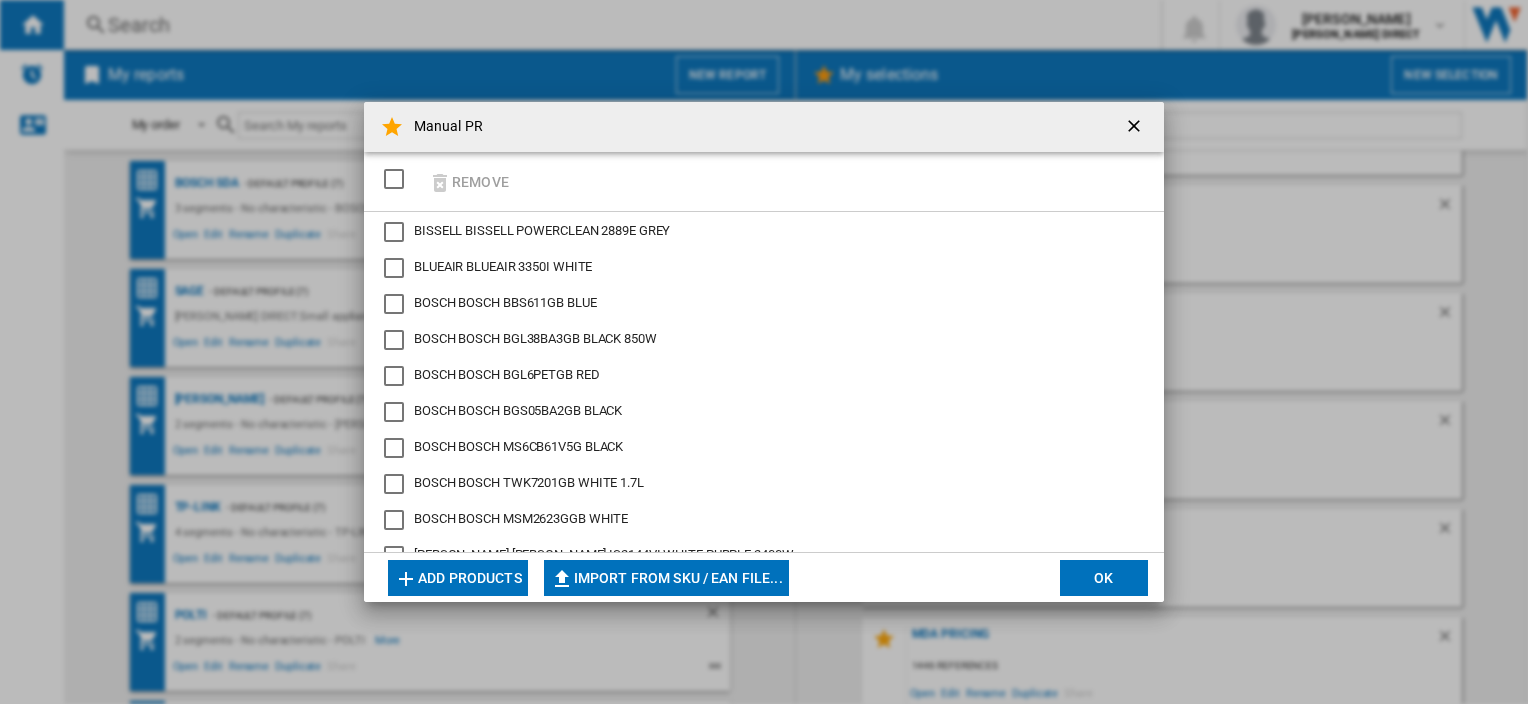 click at bounding box center [394, 179] 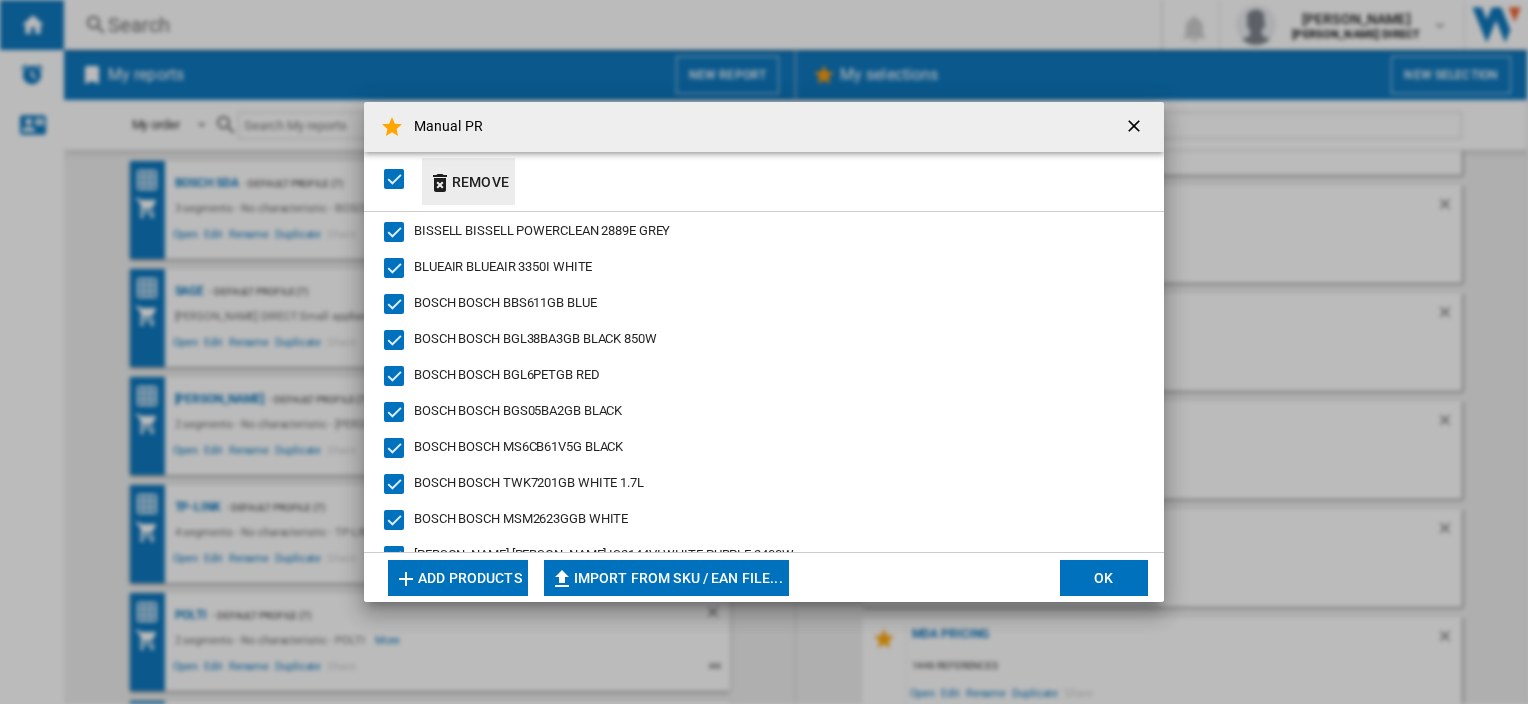 click at bounding box center (440, 183) 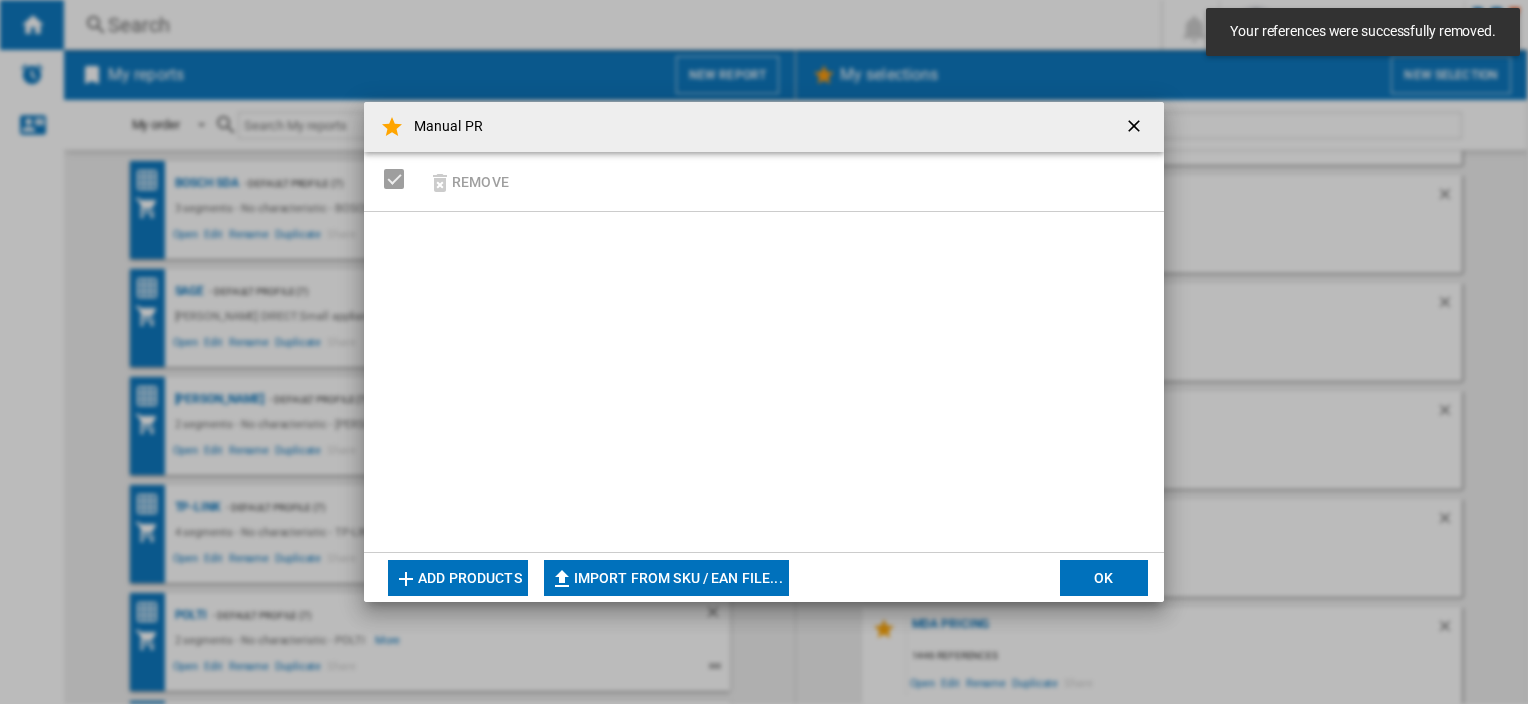 scroll, scrollTop: 310, scrollLeft: 0, axis: vertical 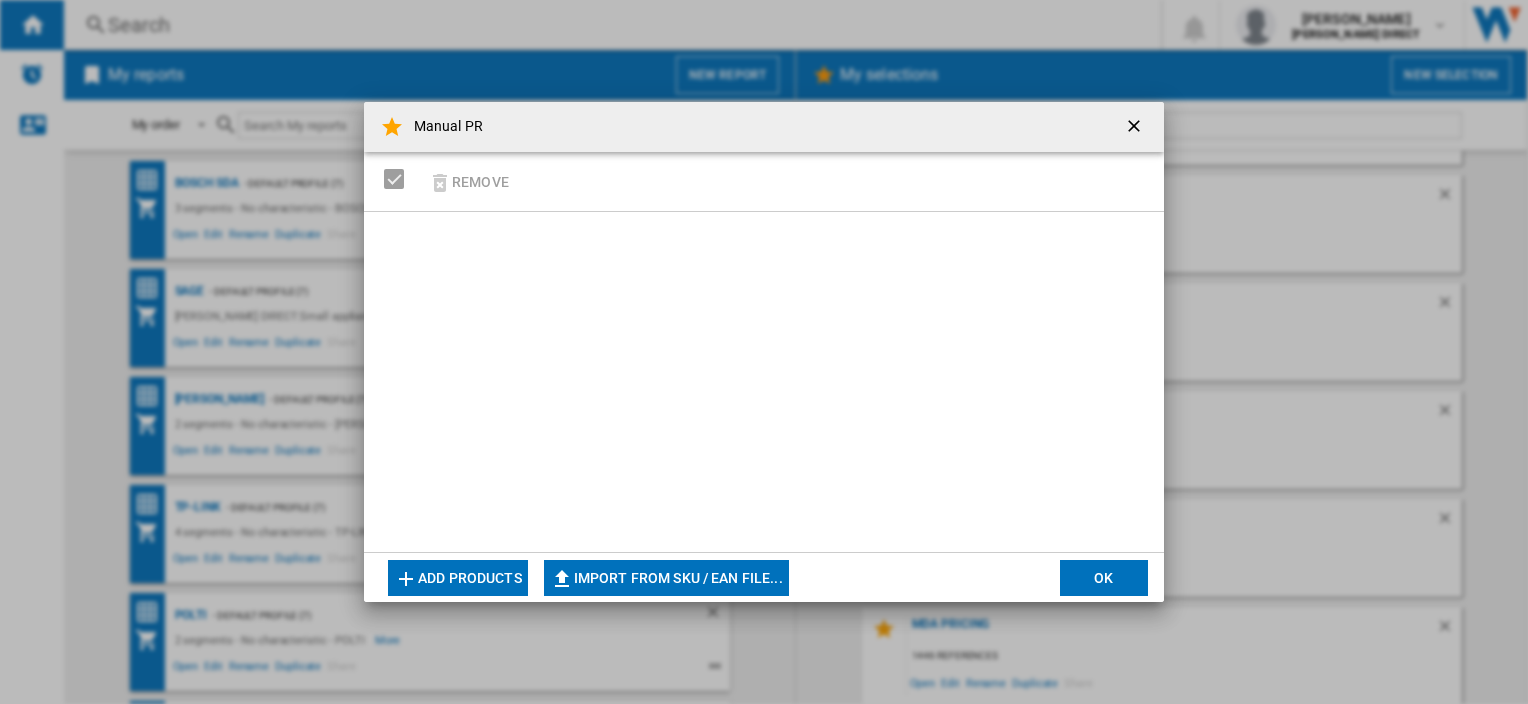 type on "**********" 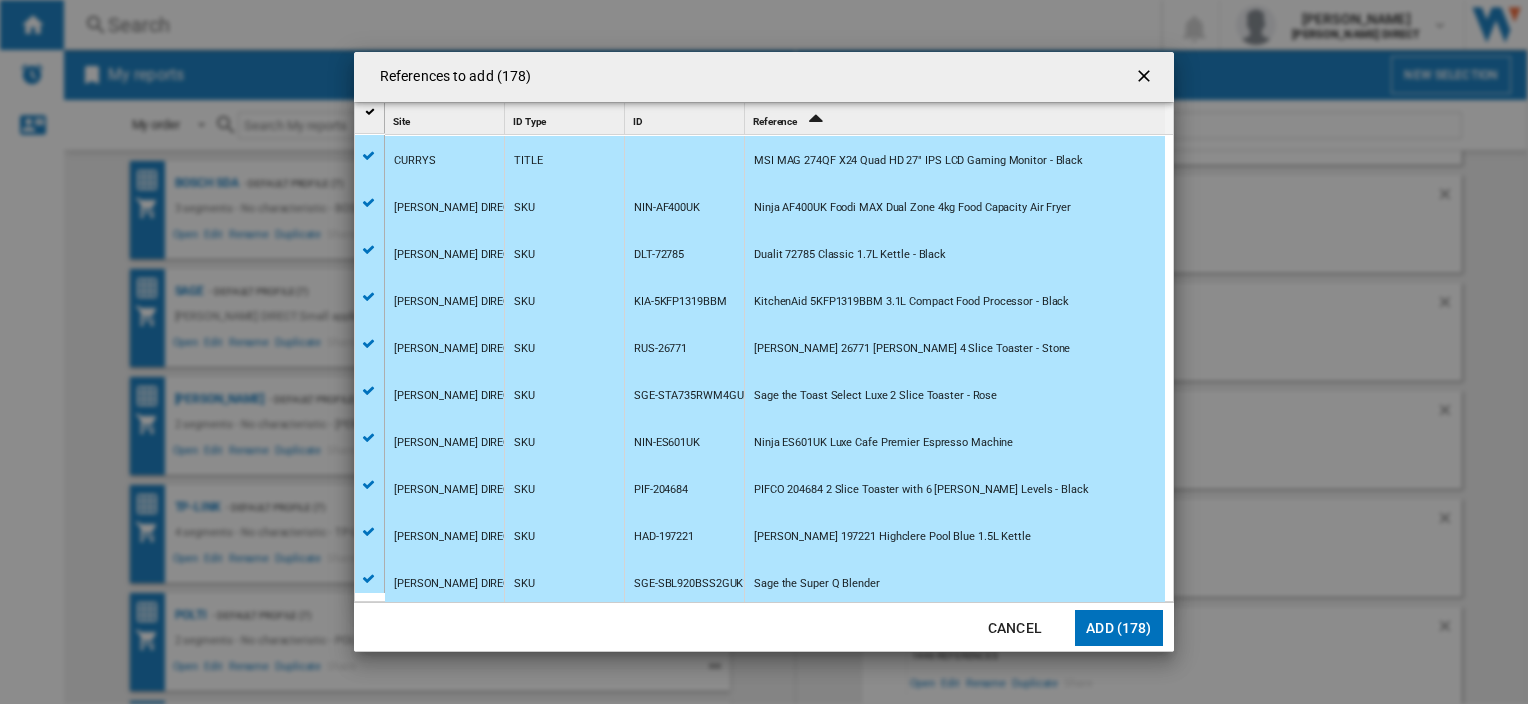 click on "Add (178)" 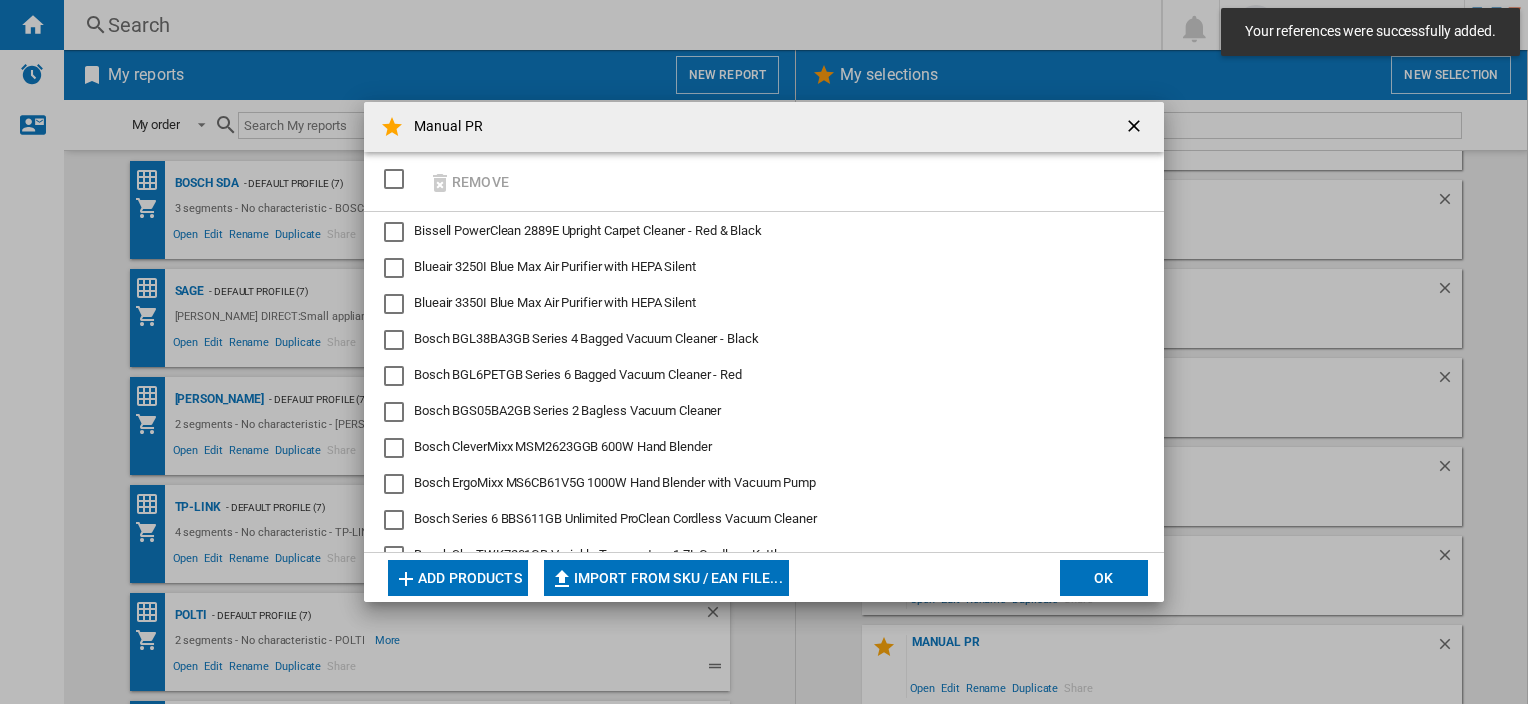 scroll, scrollTop: 310, scrollLeft: 0, axis: vertical 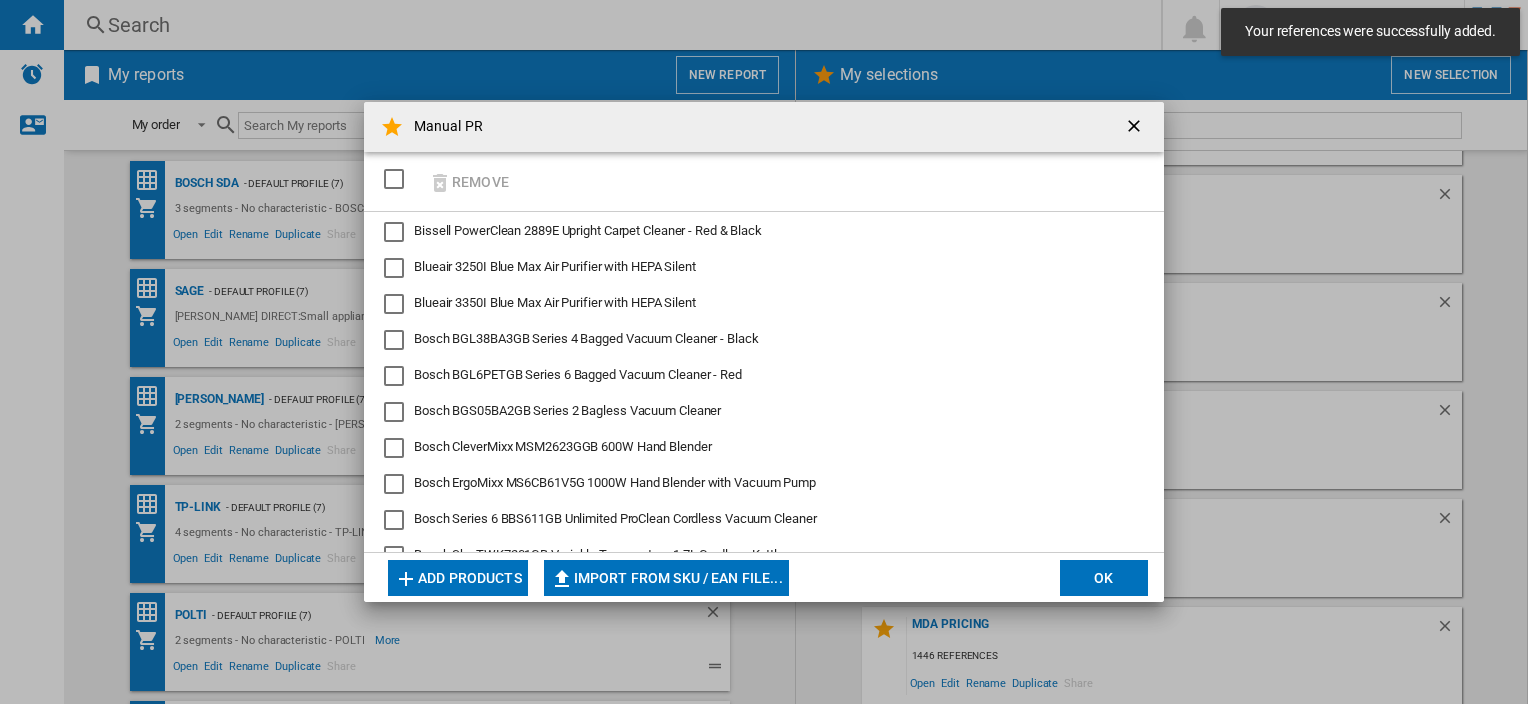 click on "OK" 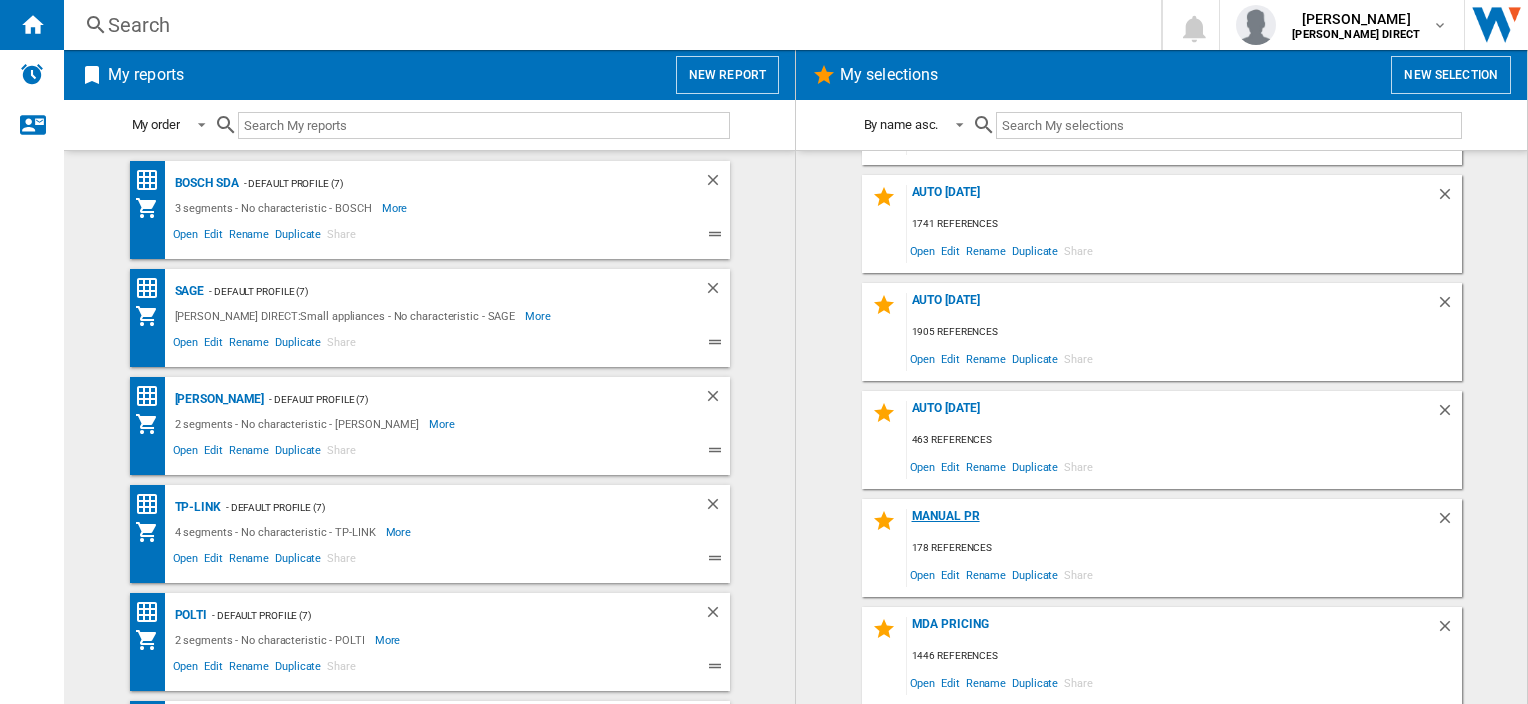 click on "Manual PR" 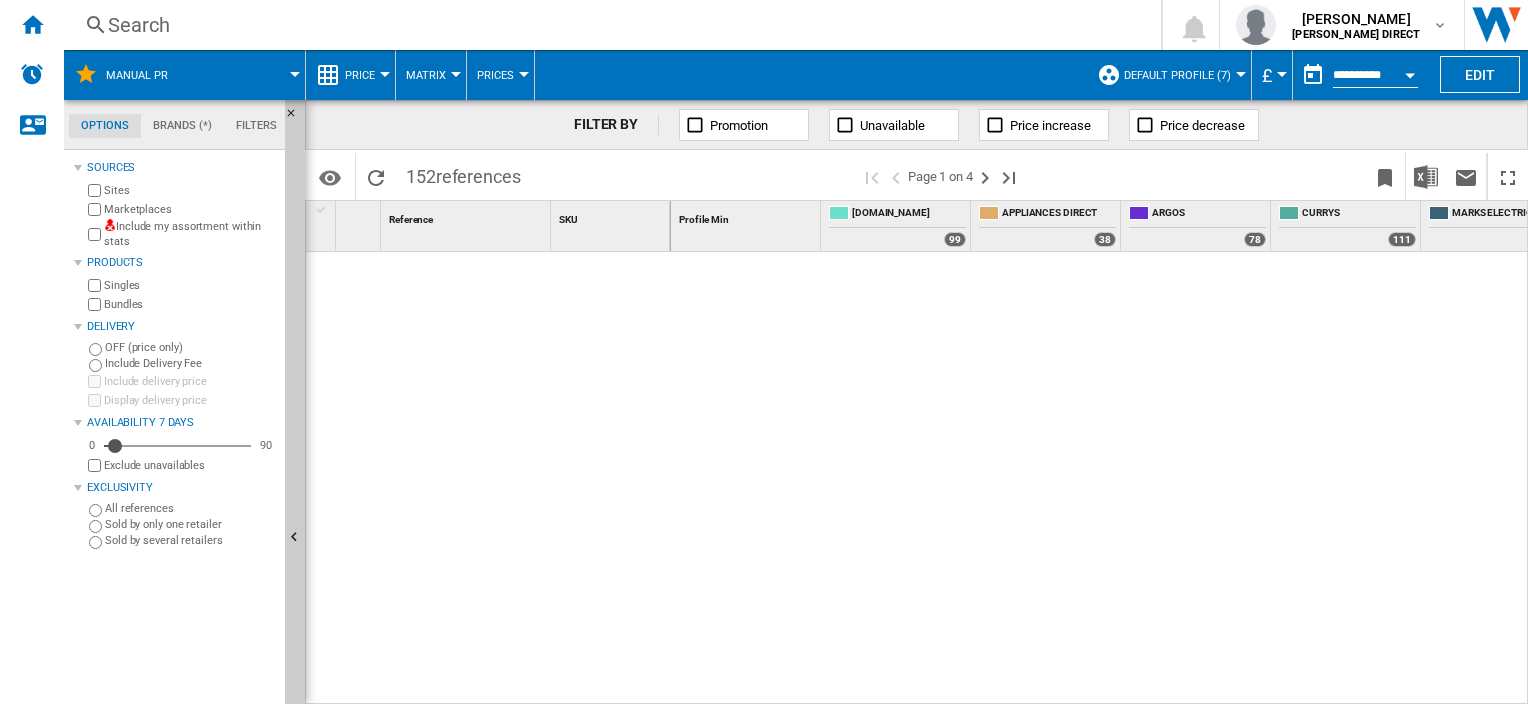 click on "Include my assortment within stats" at bounding box center [190, 234] 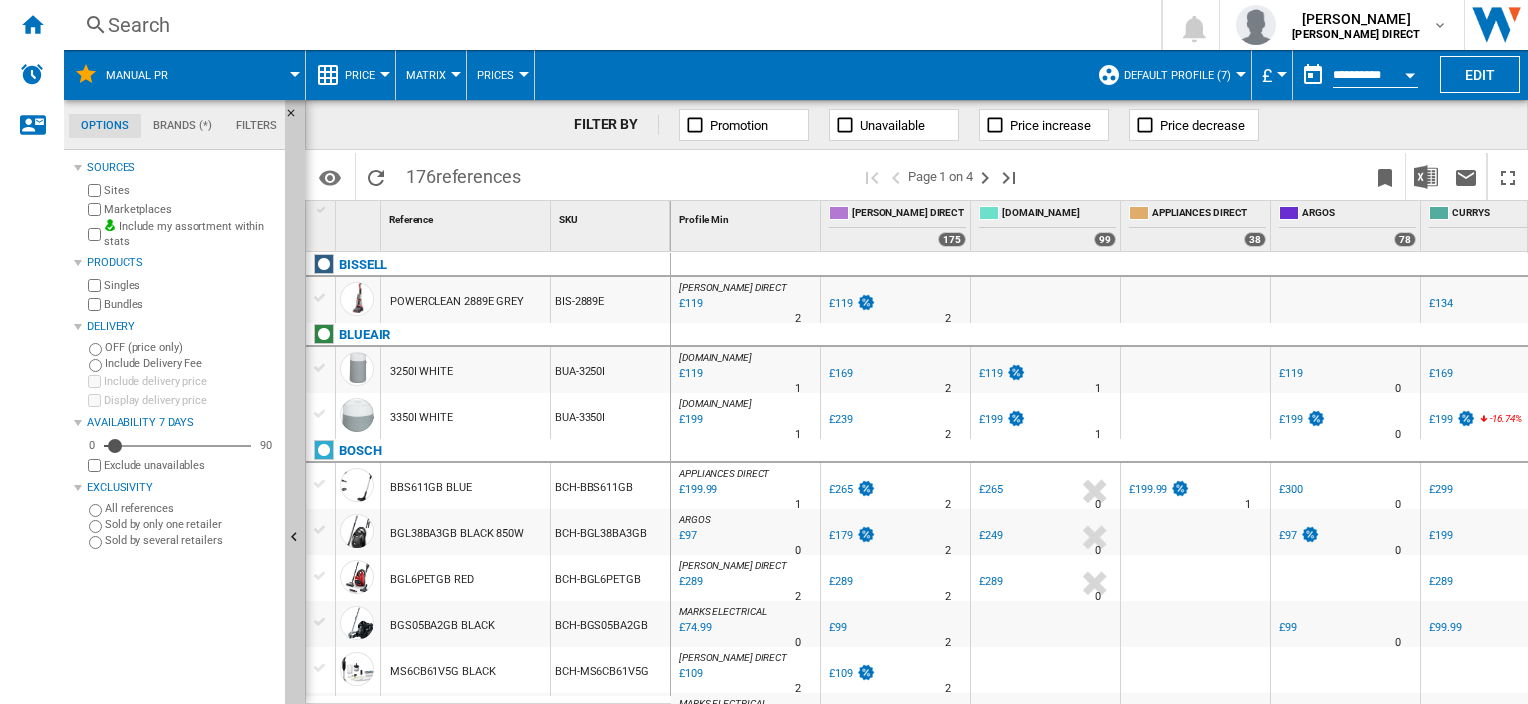 click on "Default profile (7)" at bounding box center (1177, 75) 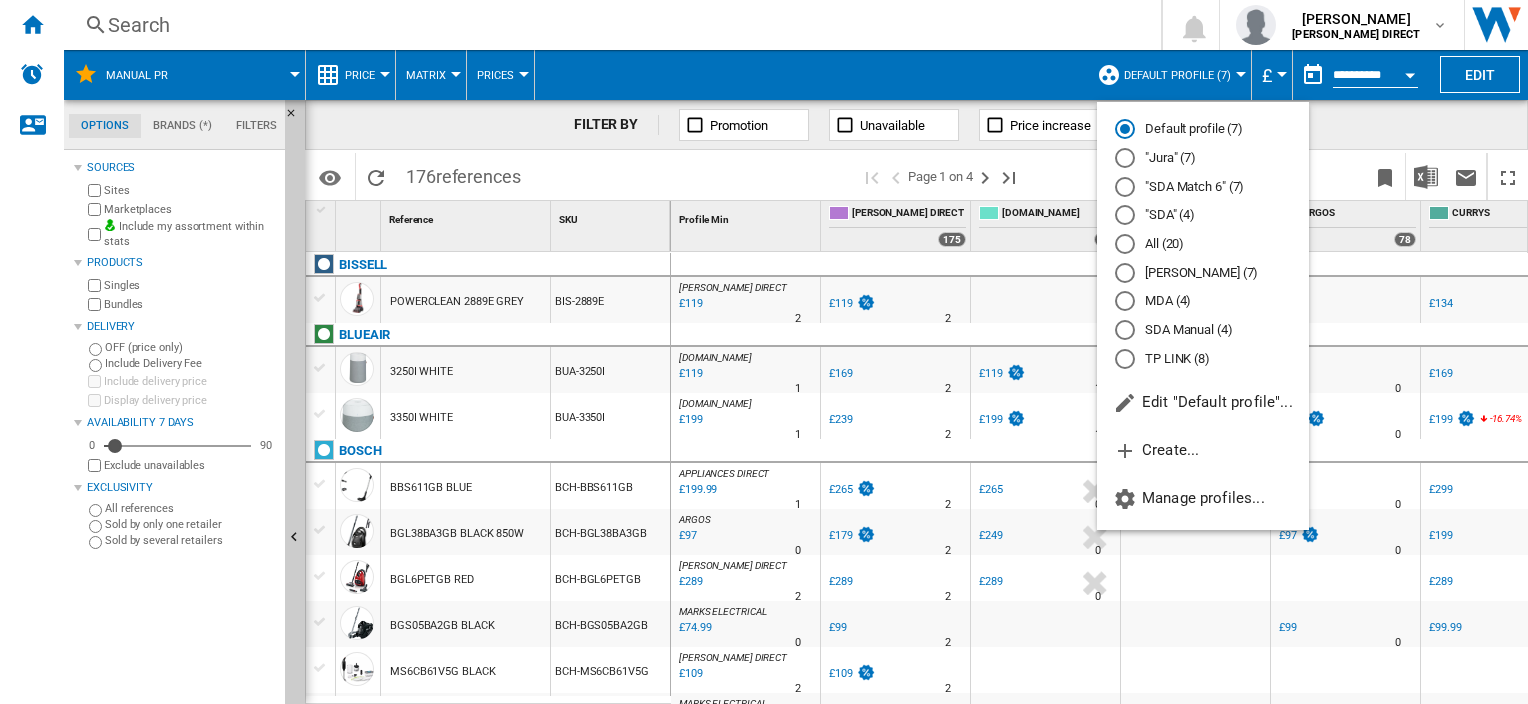 click at bounding box center [764, 352] 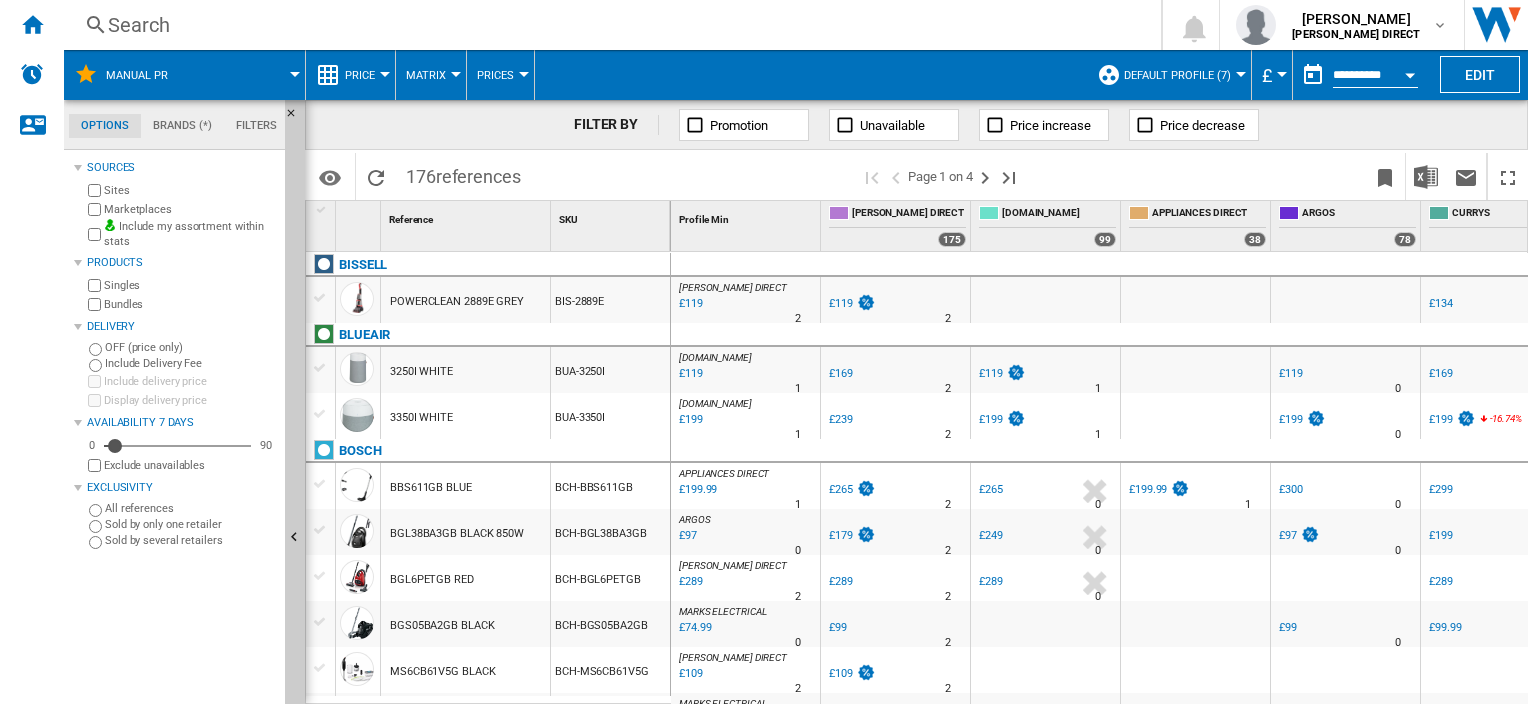 click on "Matrix" at bounding box center [431, 75] 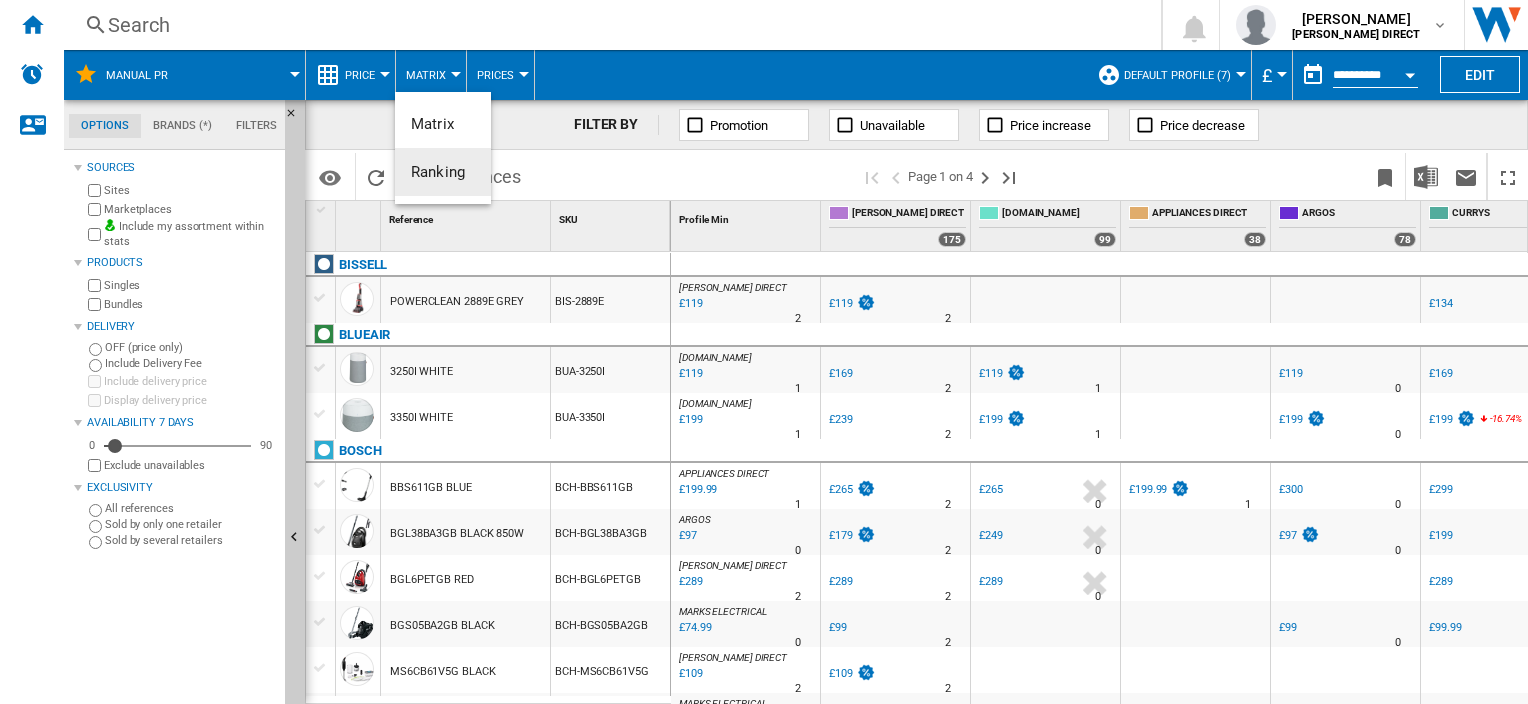 click on "Ranking" at bounding box center (443, 172) 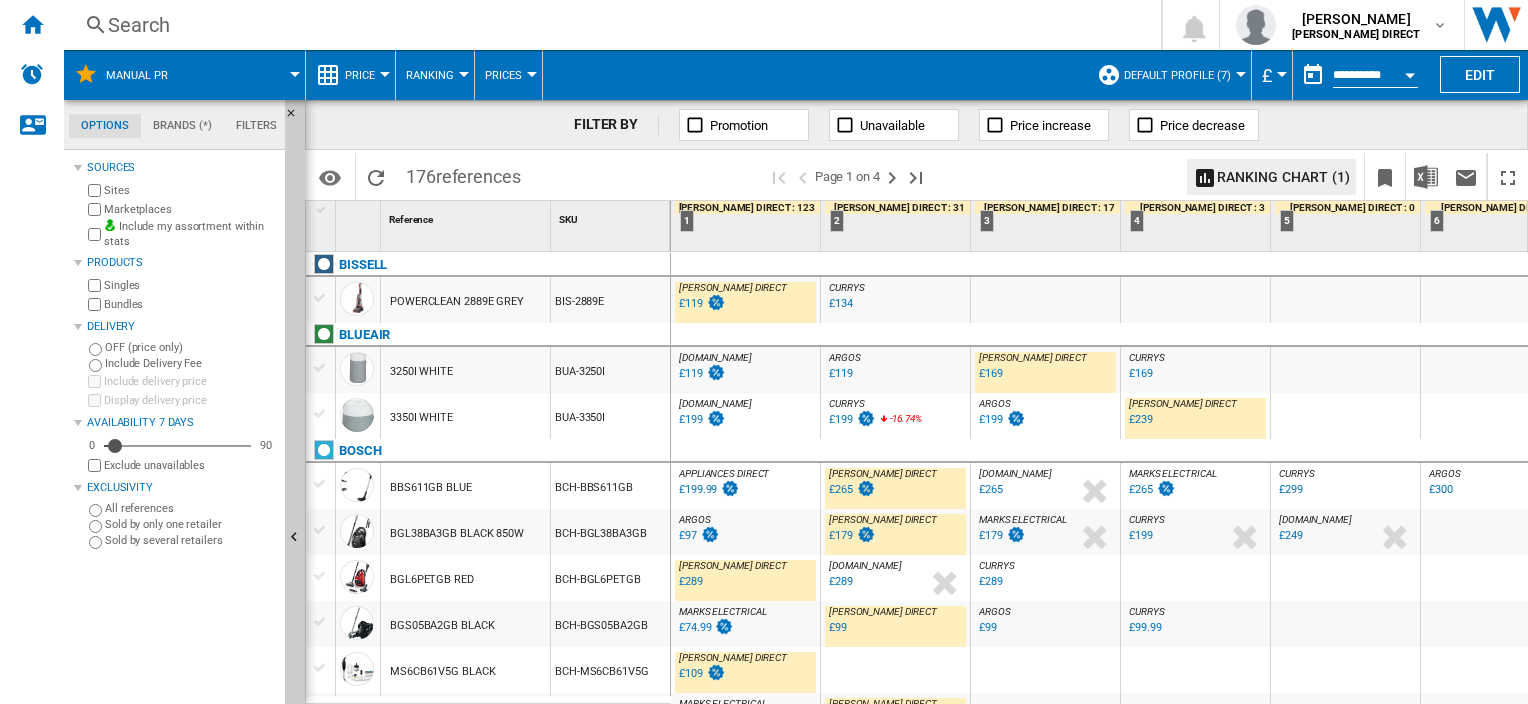 scroll, scrollTop: 100, scrollLeft: 0, axis: vertical 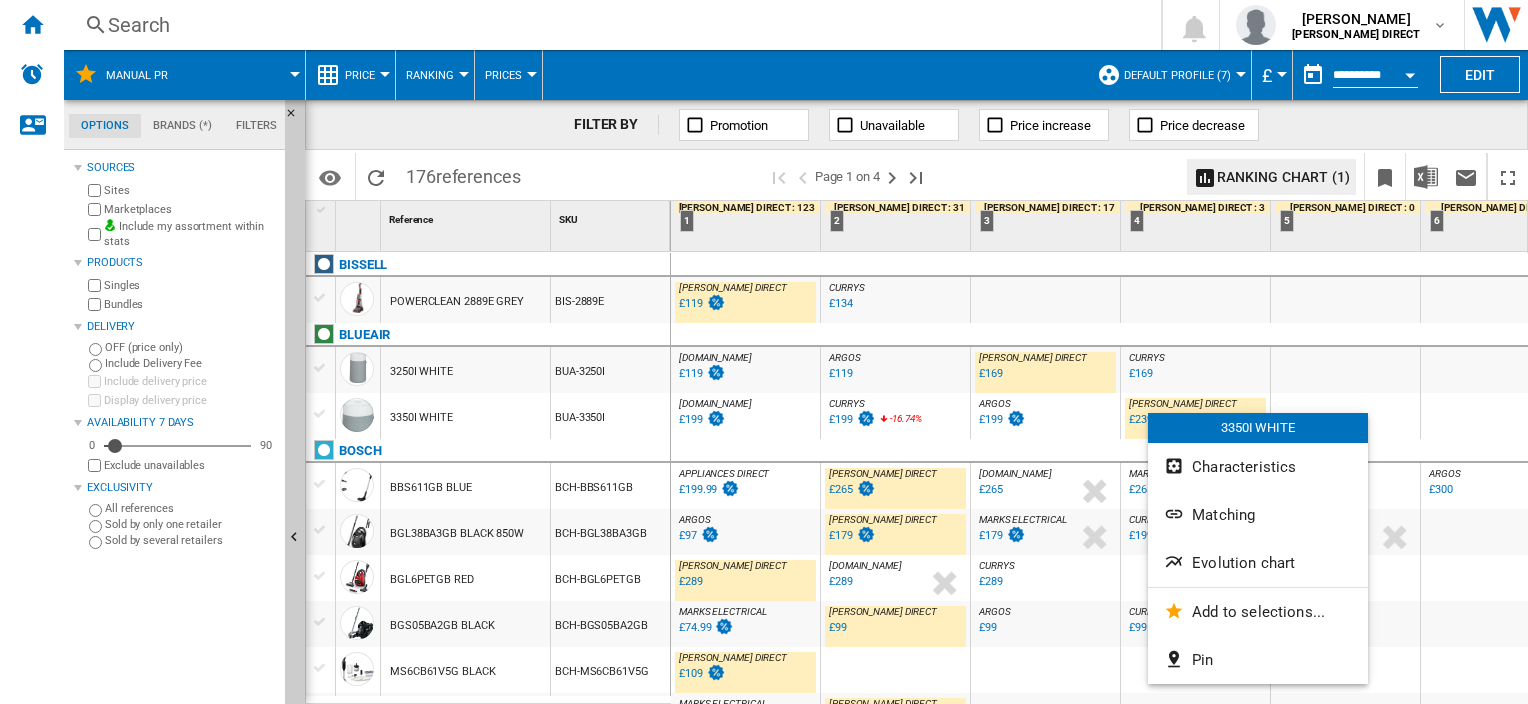 click at bounding box center (764, 352) 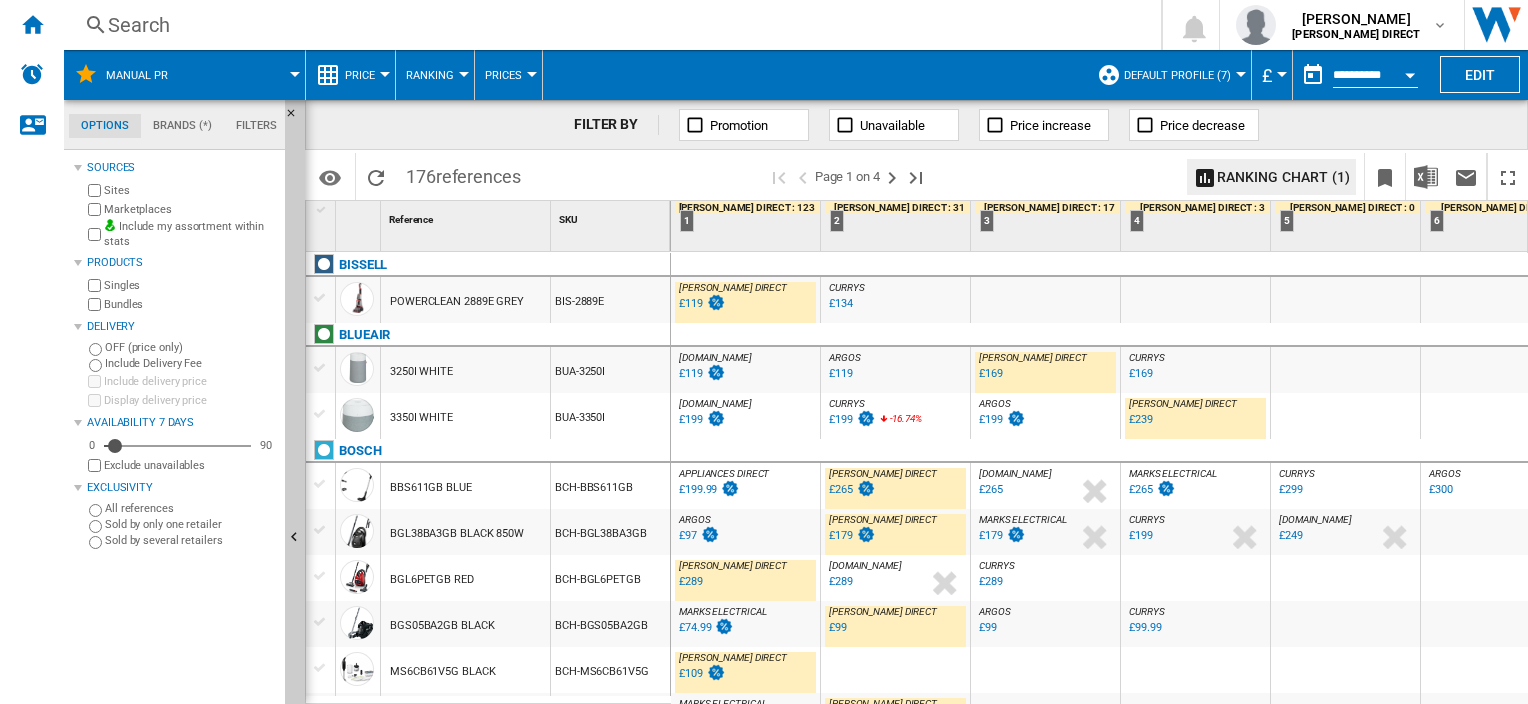 click on "£239" at bounding box center [1141, 419] 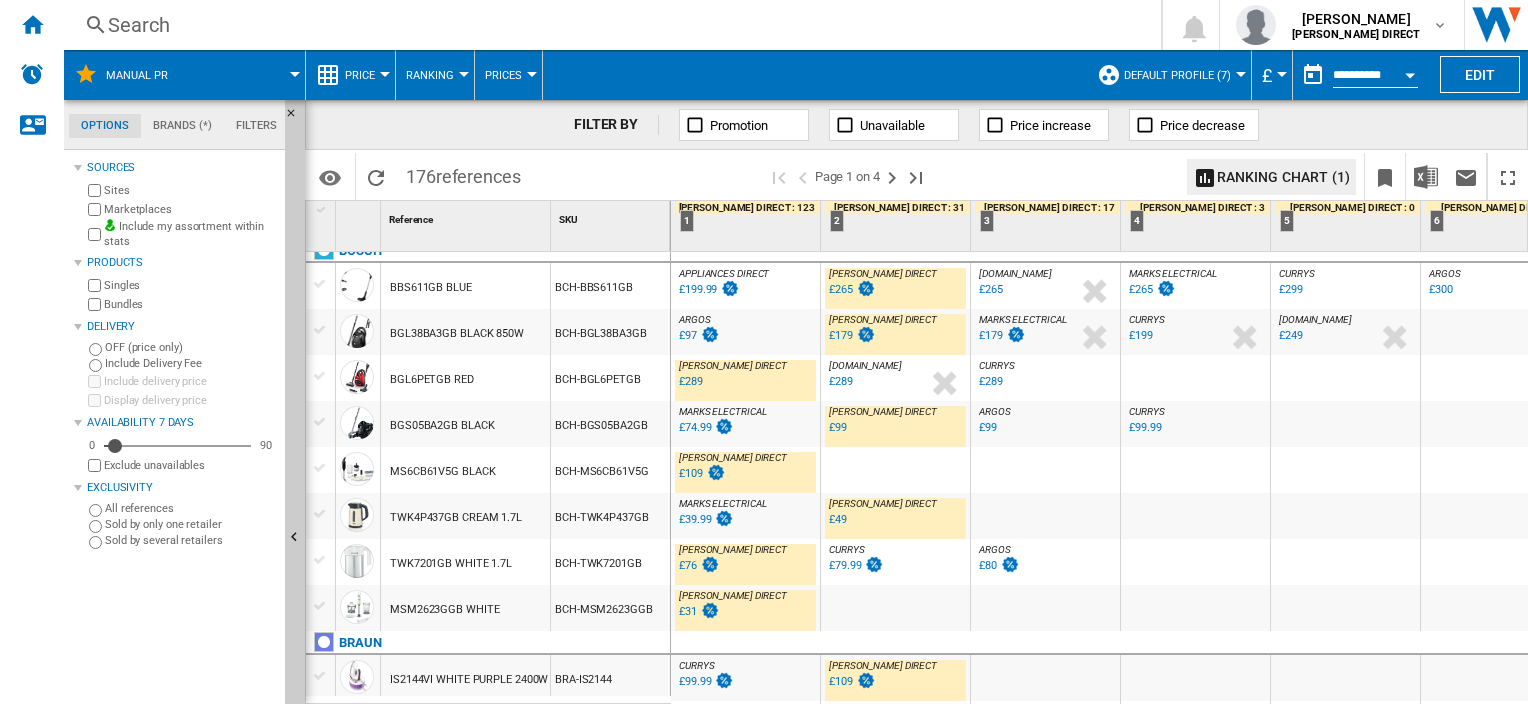scroll, scrollTop: 100, scrollLeft: 0, axis: vertical 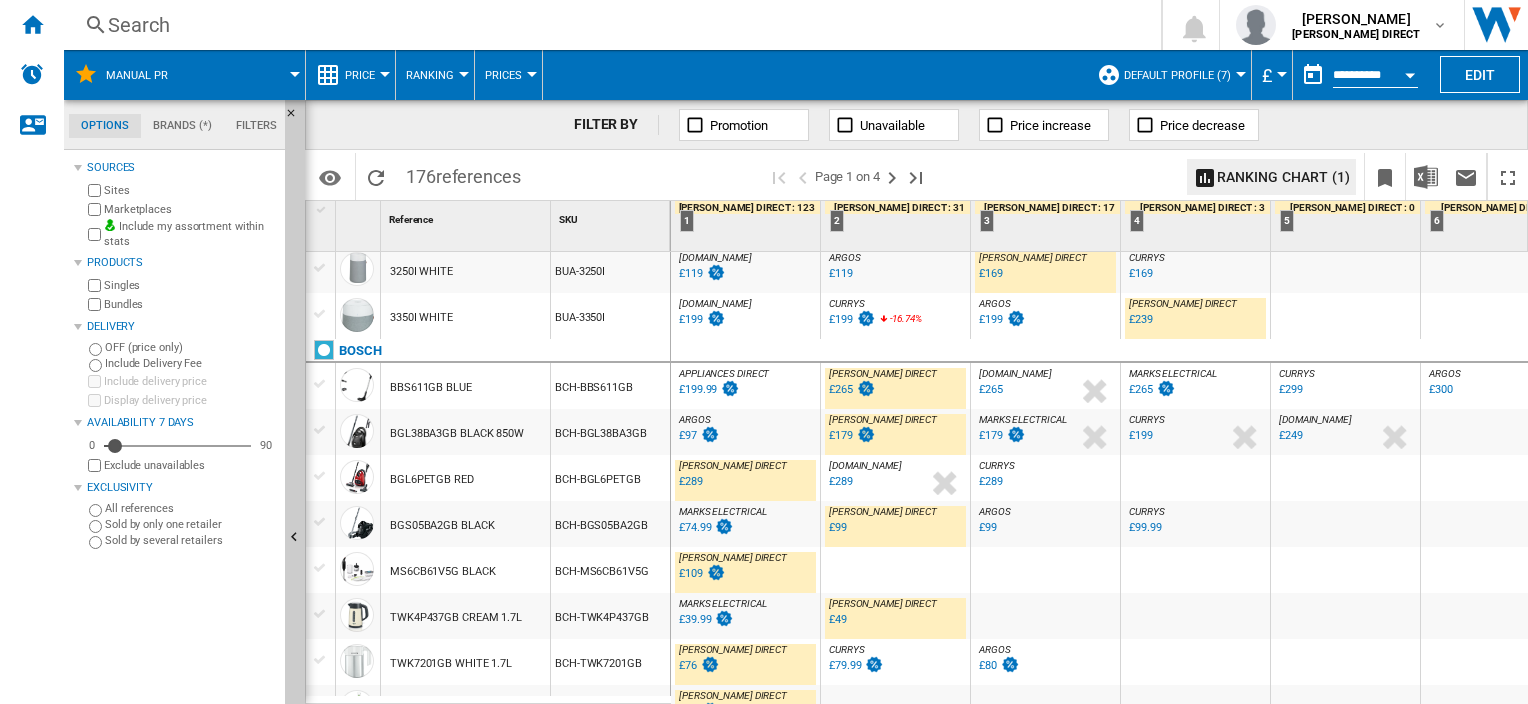 click on "£199" at bounding box center [1141, 435] 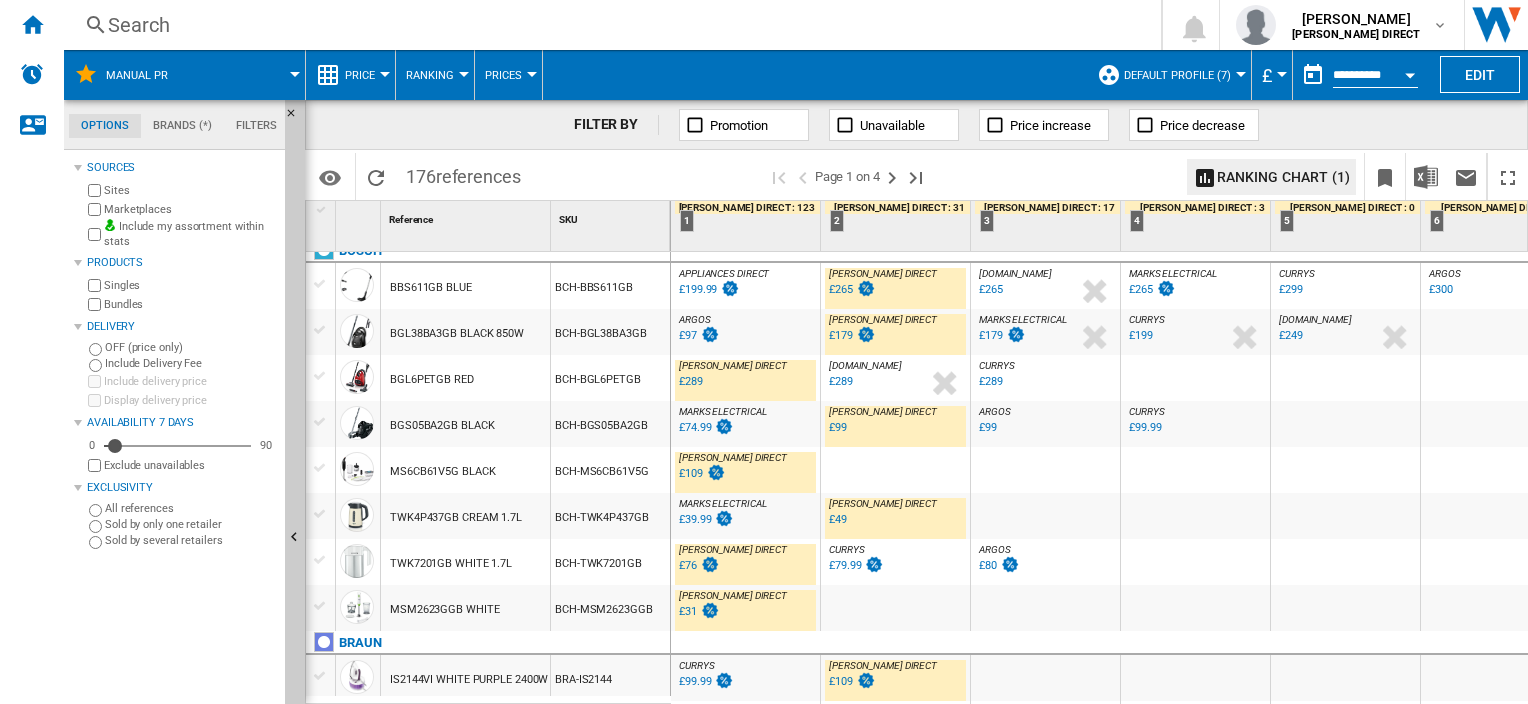 click on "£97" at bounding box center [688, 335] 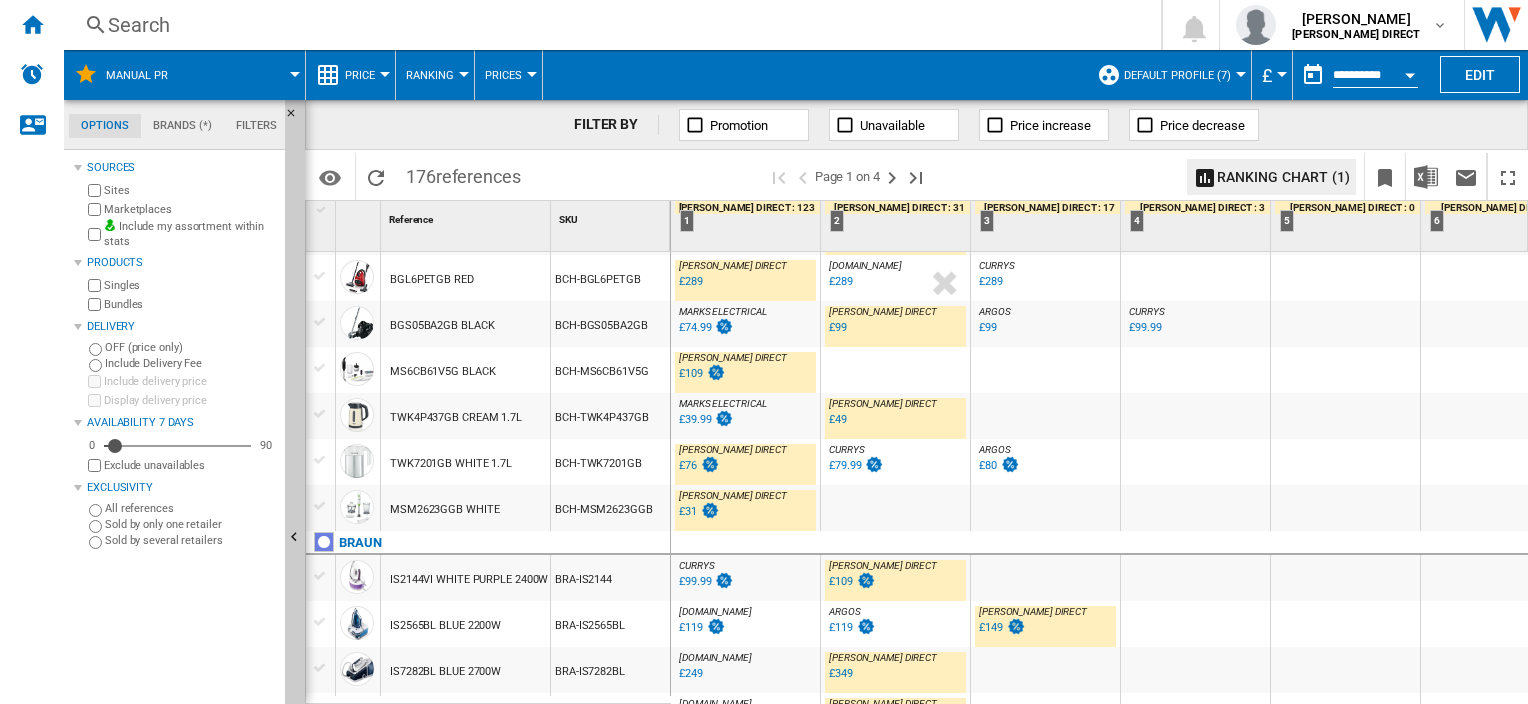 scroll, scrollTop: 400, scrollLeft: 0, axis: vertical 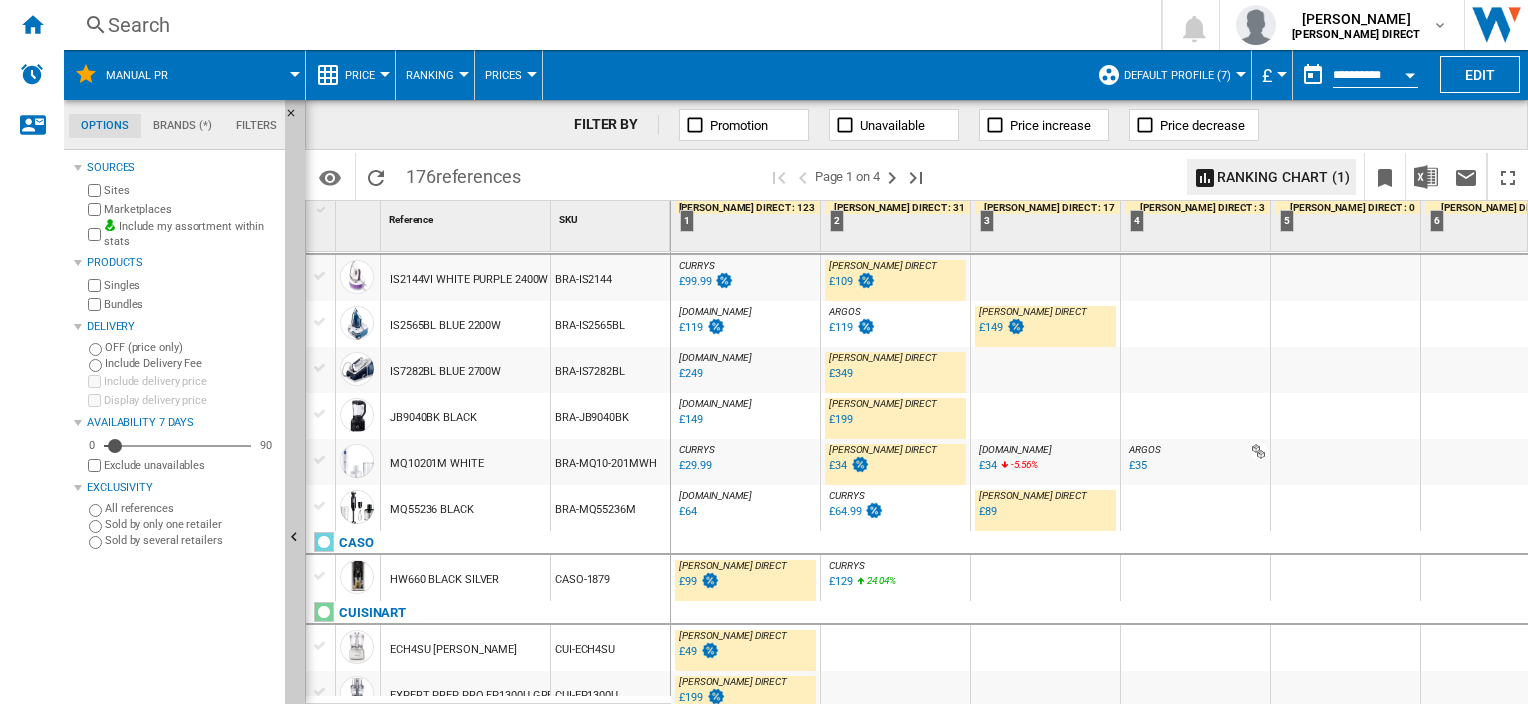 click on "£199" at bounding box center (841, 419) 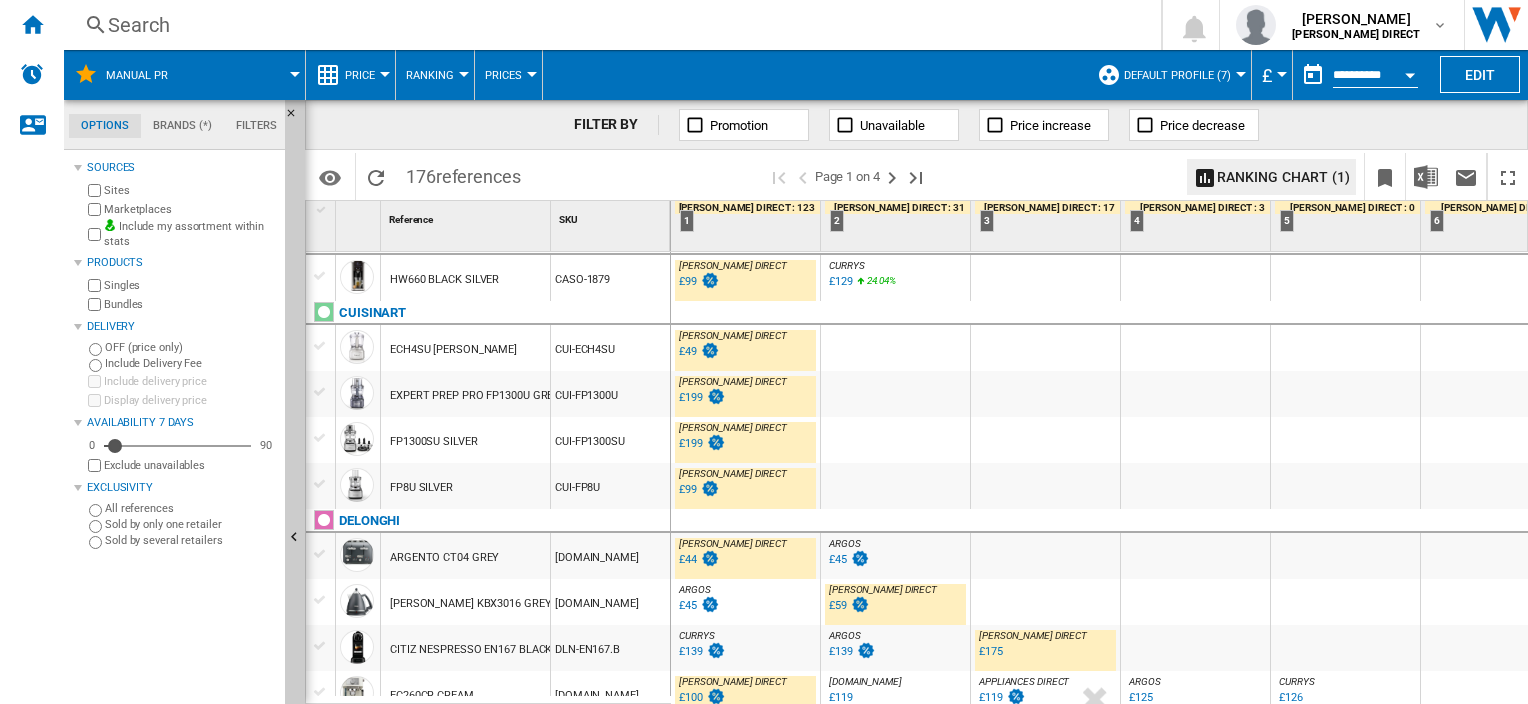 scroll, scrollTop: 800, scrollLeft: 0, axis: vertical 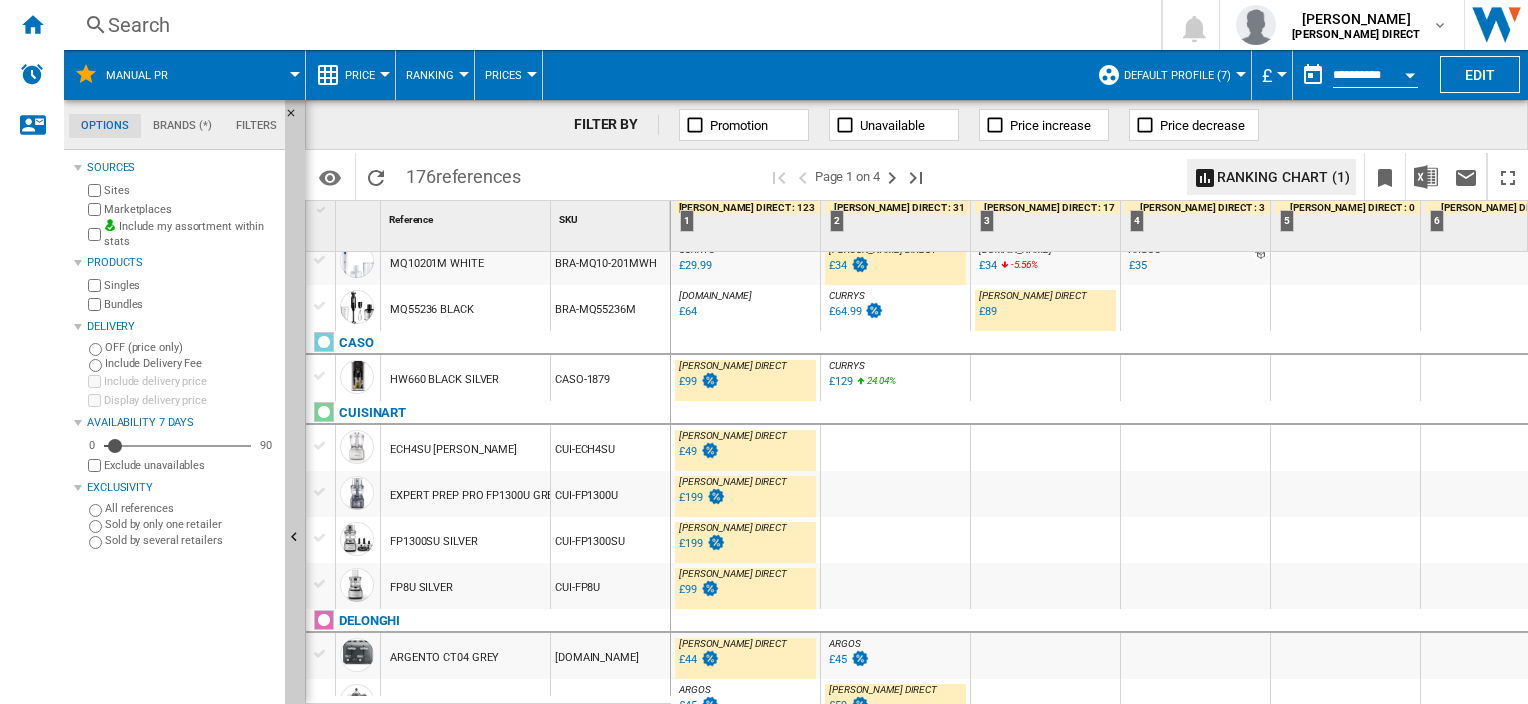 click on "£99" at bounding box center (688, 381) 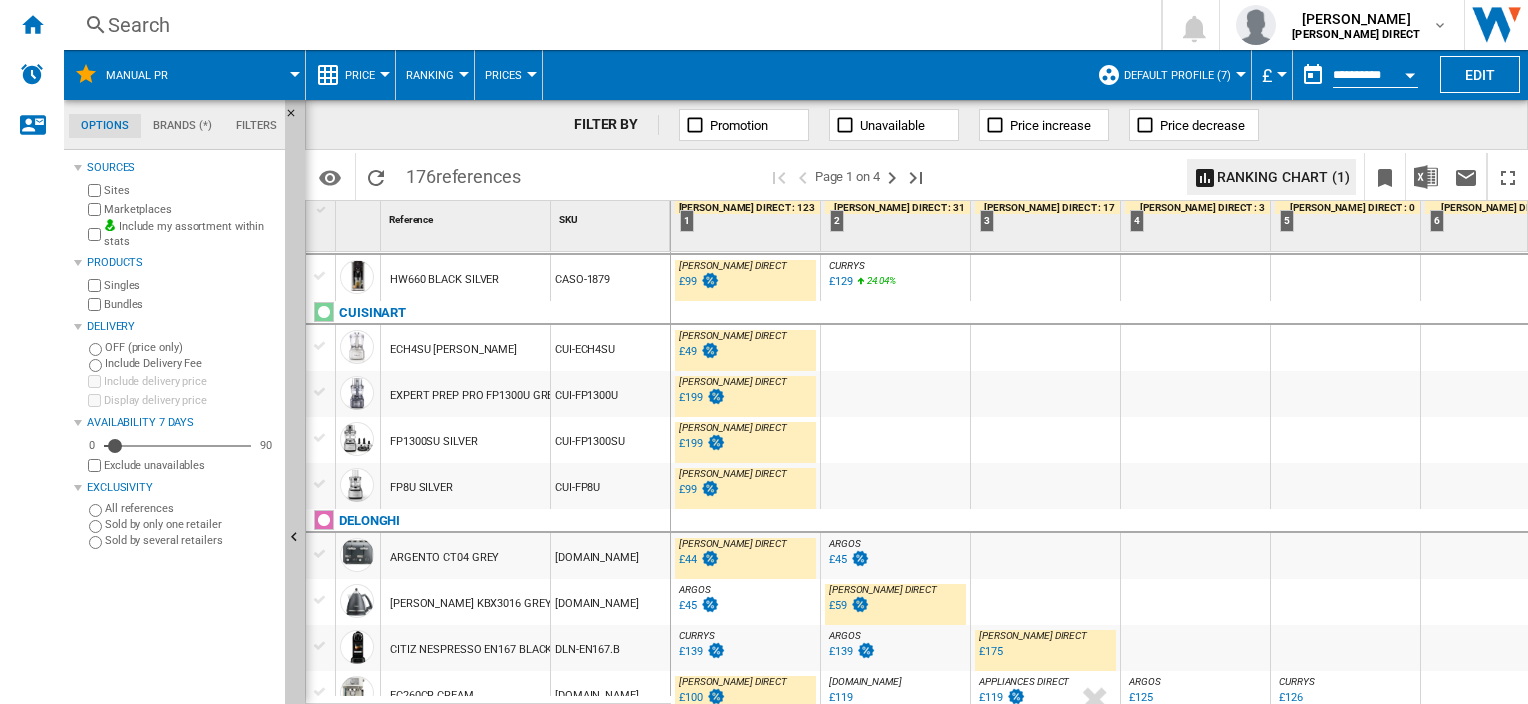 scroll, scrollTop: 1000, scrollLeft: 0, axis: vertical 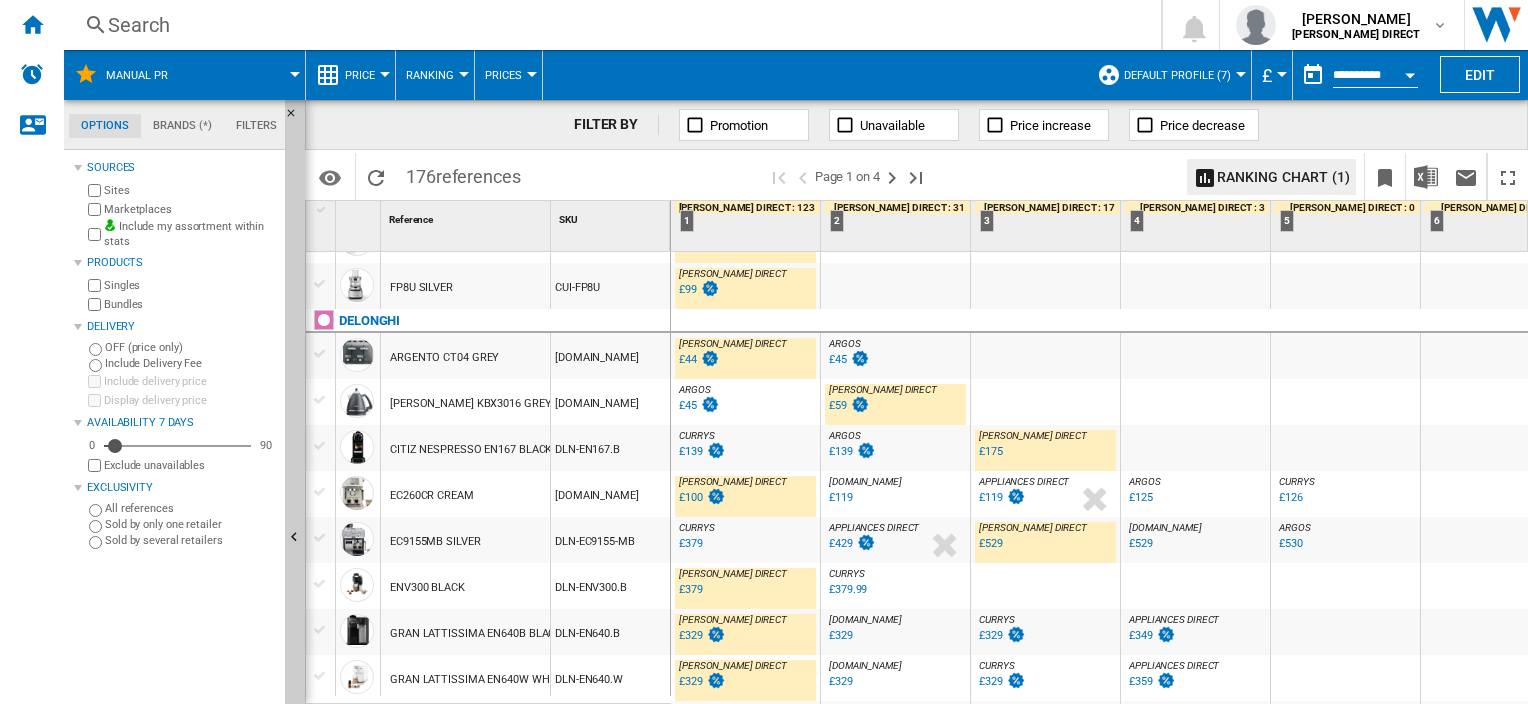 click on "£175" at bounding box center [991, 451] 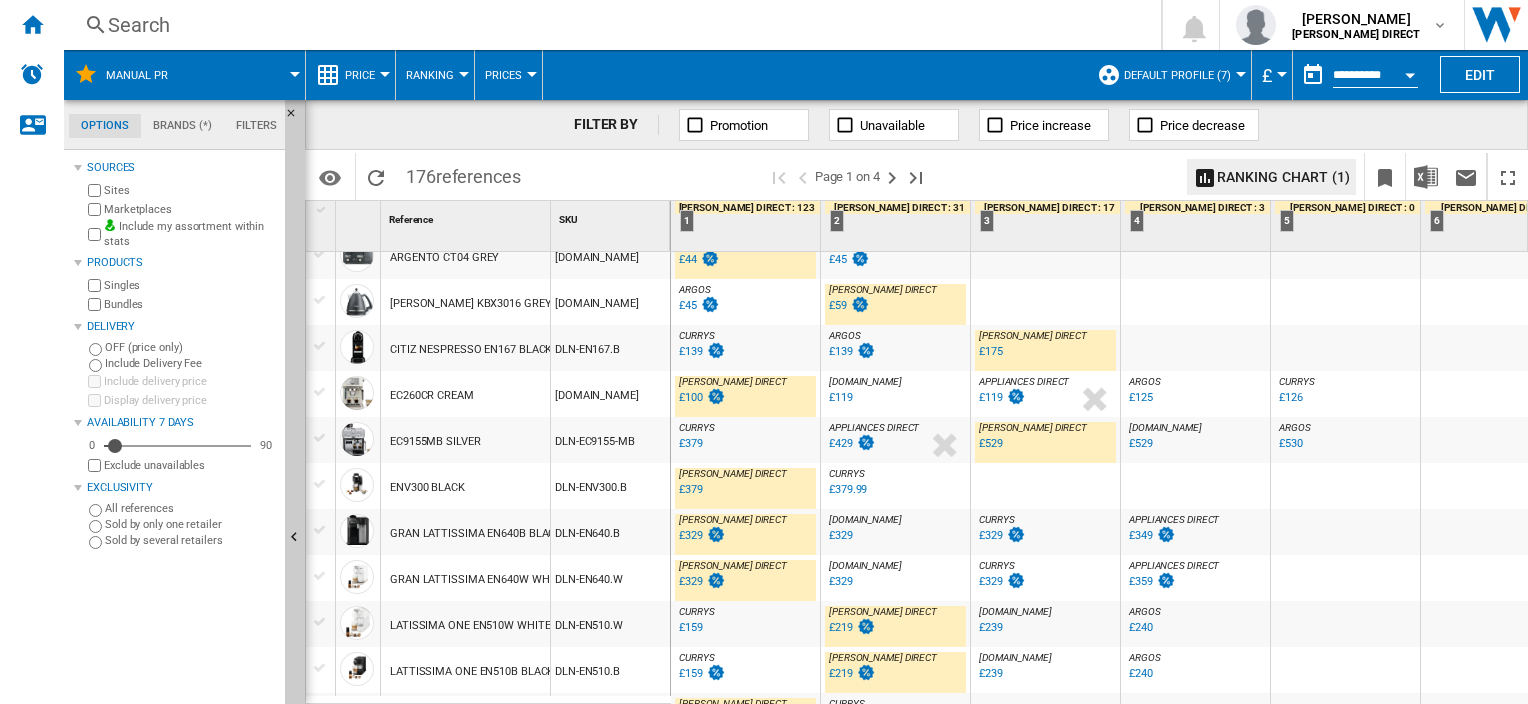 scroll, scrollTop: 1300, scrollLeft: 0, axis: vertical 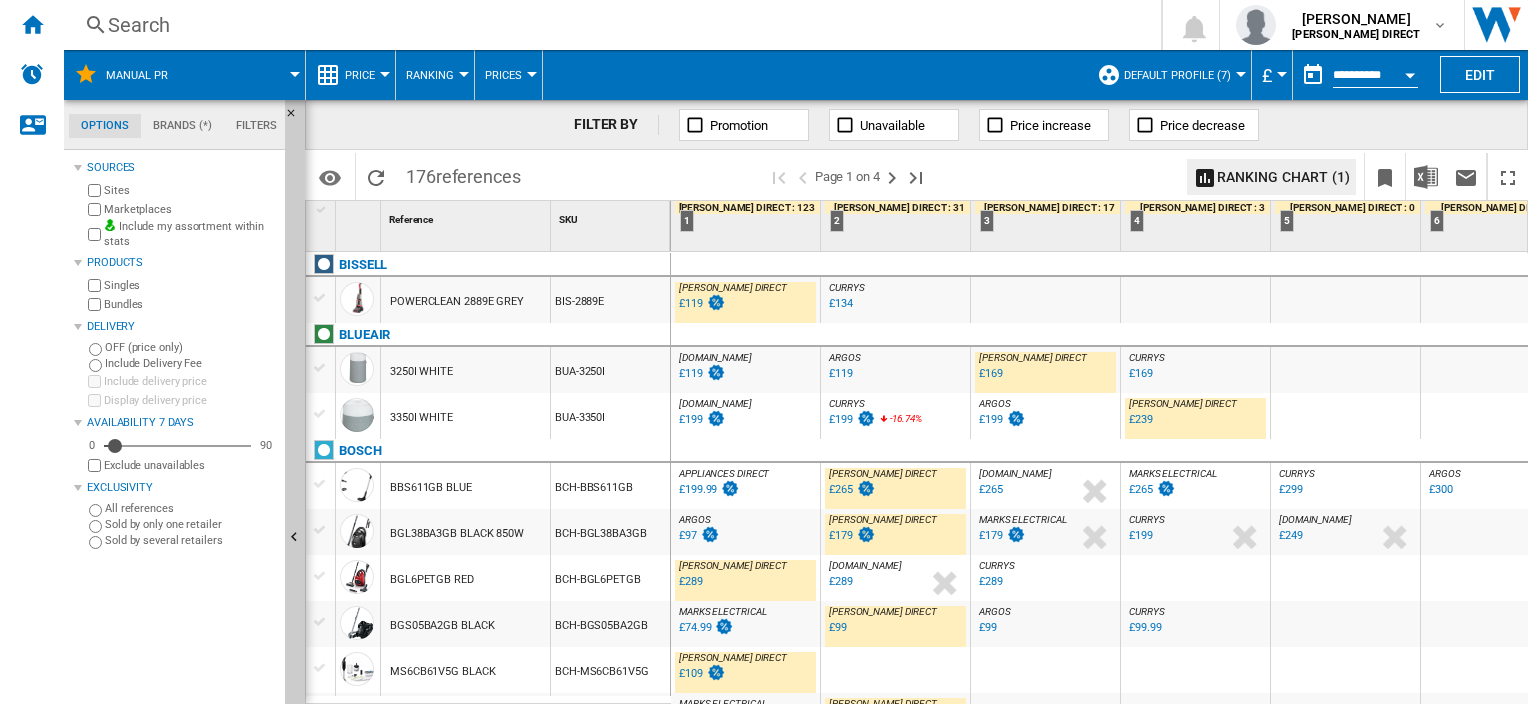 click on "£289" at bounding box center [691, 581] 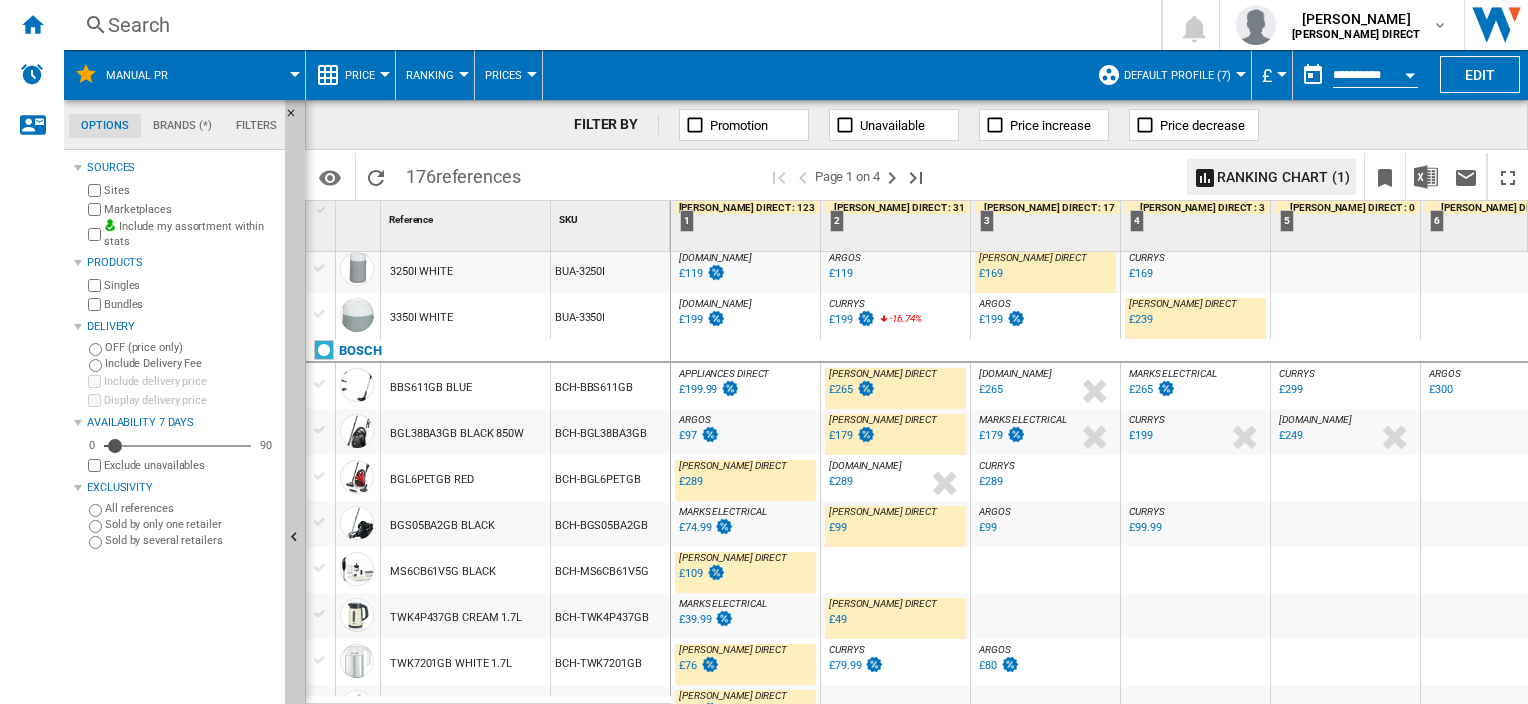 scroll, scrollTop: 200, scrollLeft: 0, axis: vertical 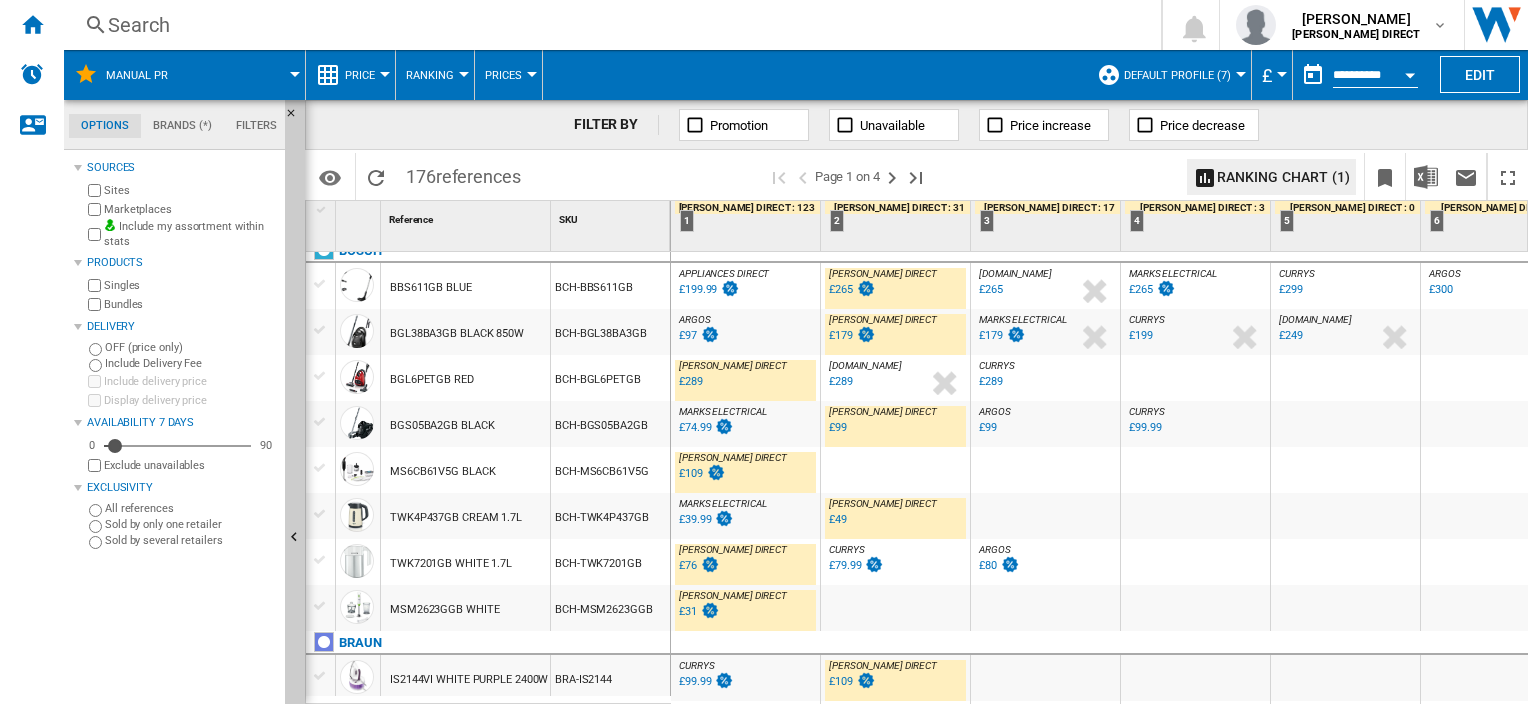 click on "£76" at bounding box center (688, 565) 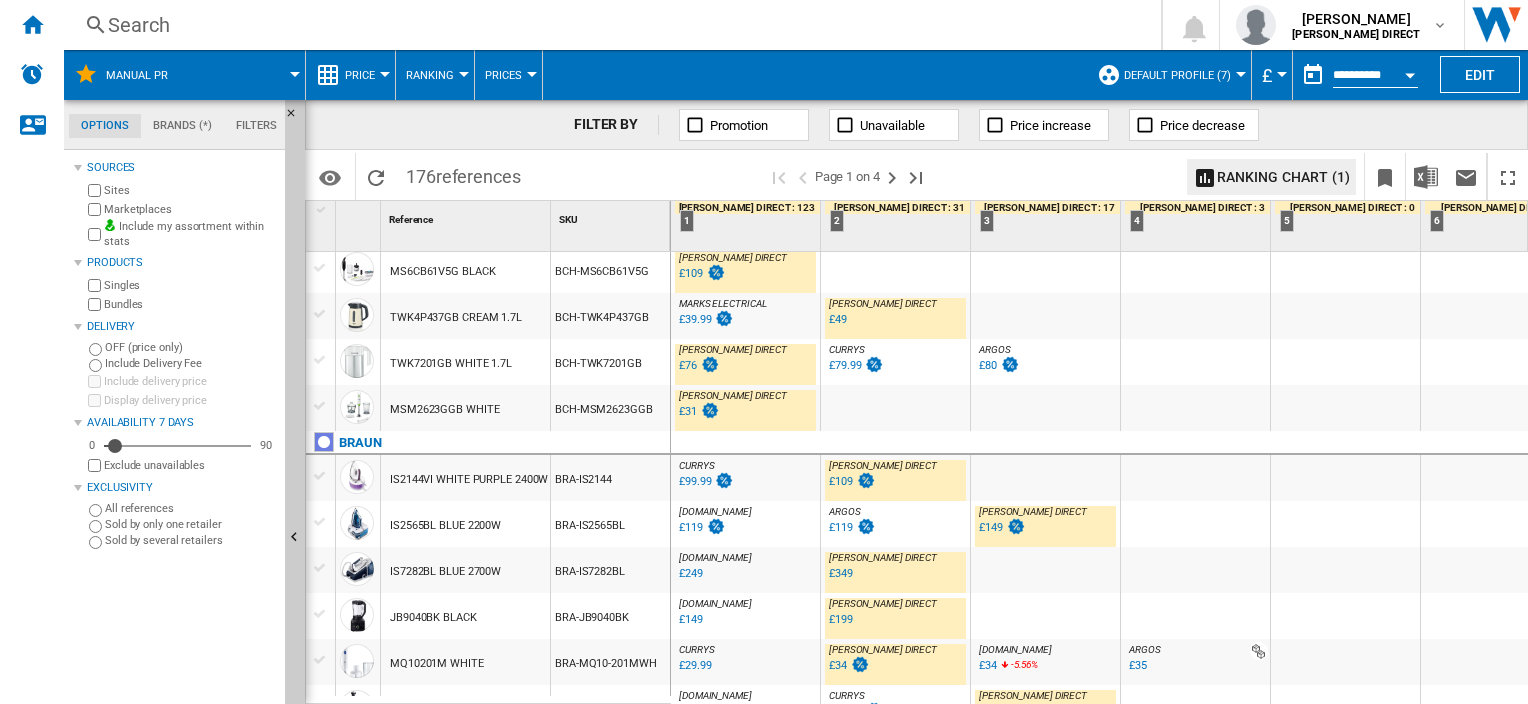 scroll, scrollTop: 1000, scrollLeft: 0, axis: vertical 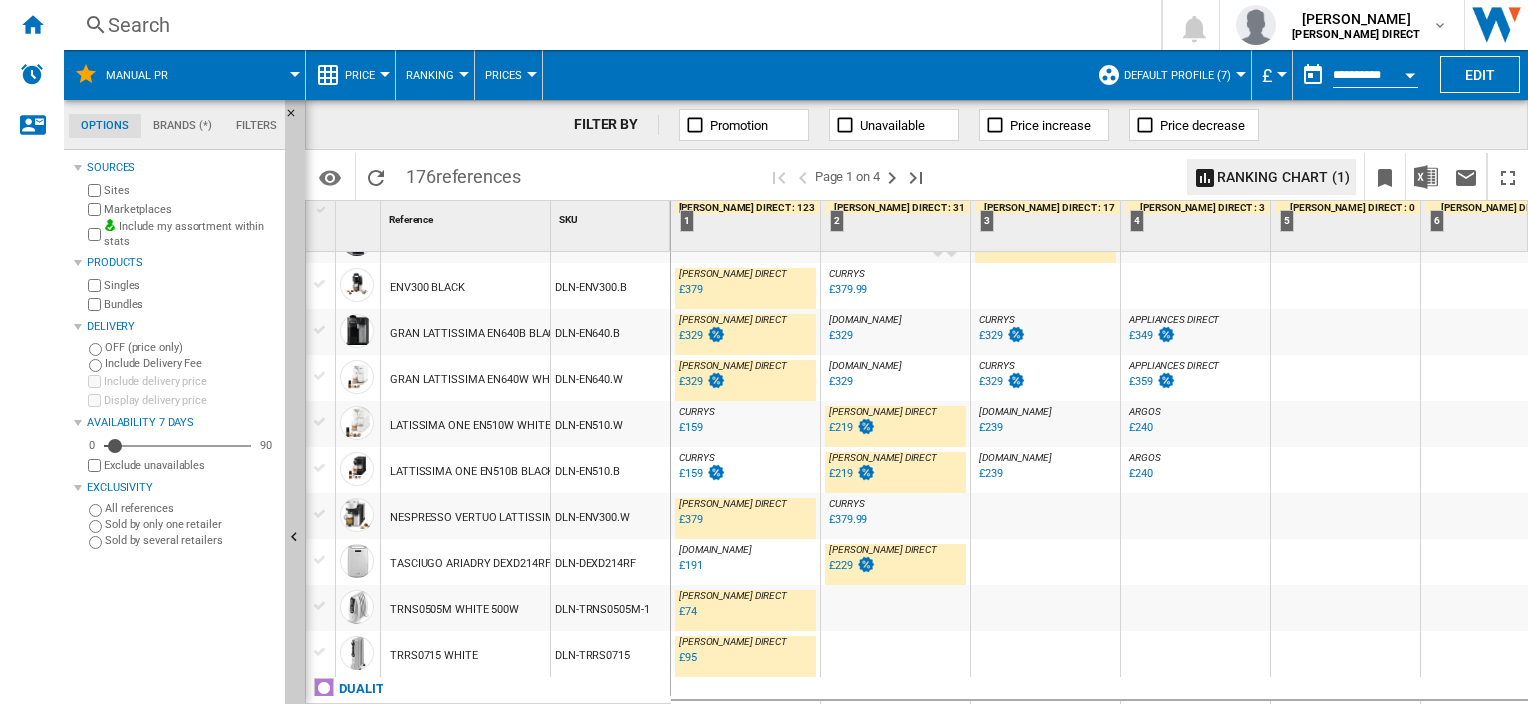 click on "£379" at bounding box center (691, 289) 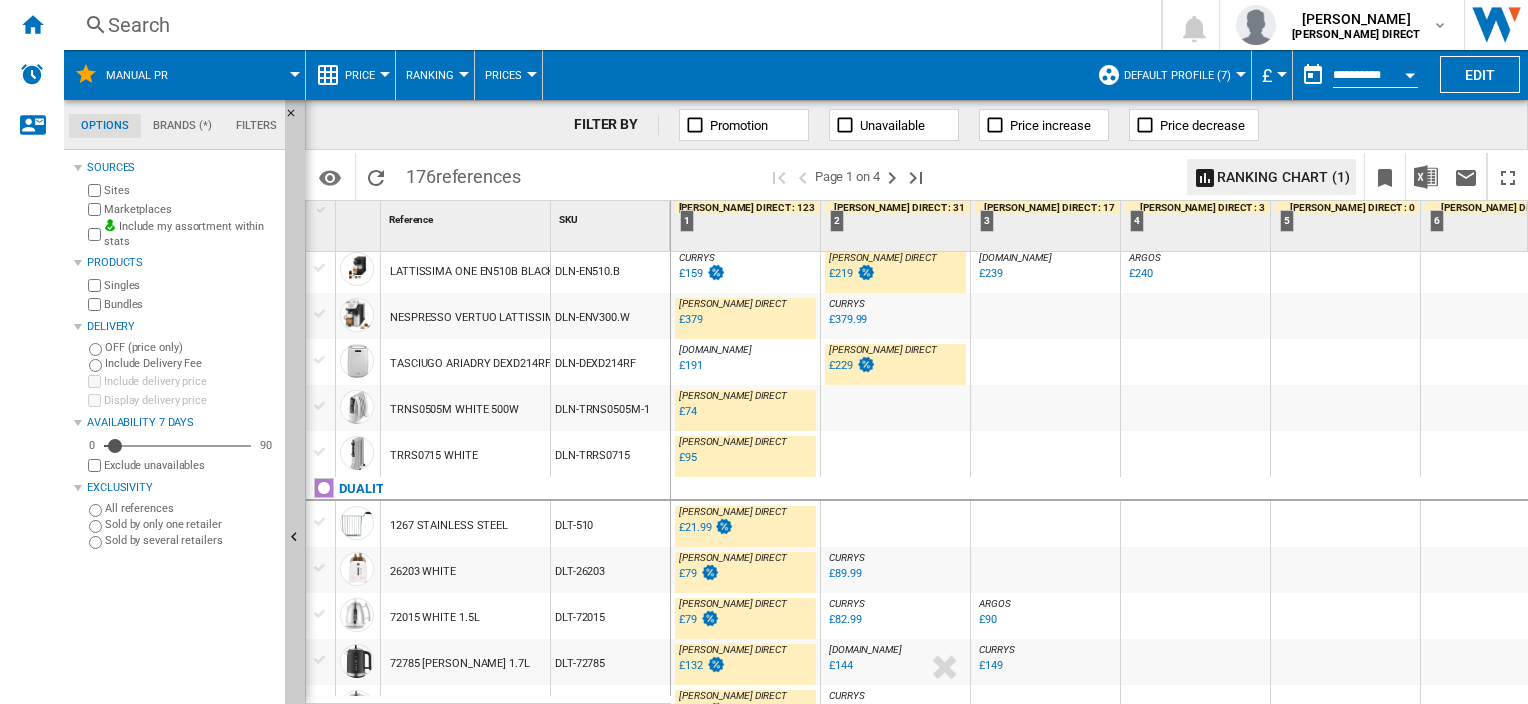 scroll, scrollTop: 1800, scrollLeft: 0, axis: vertical 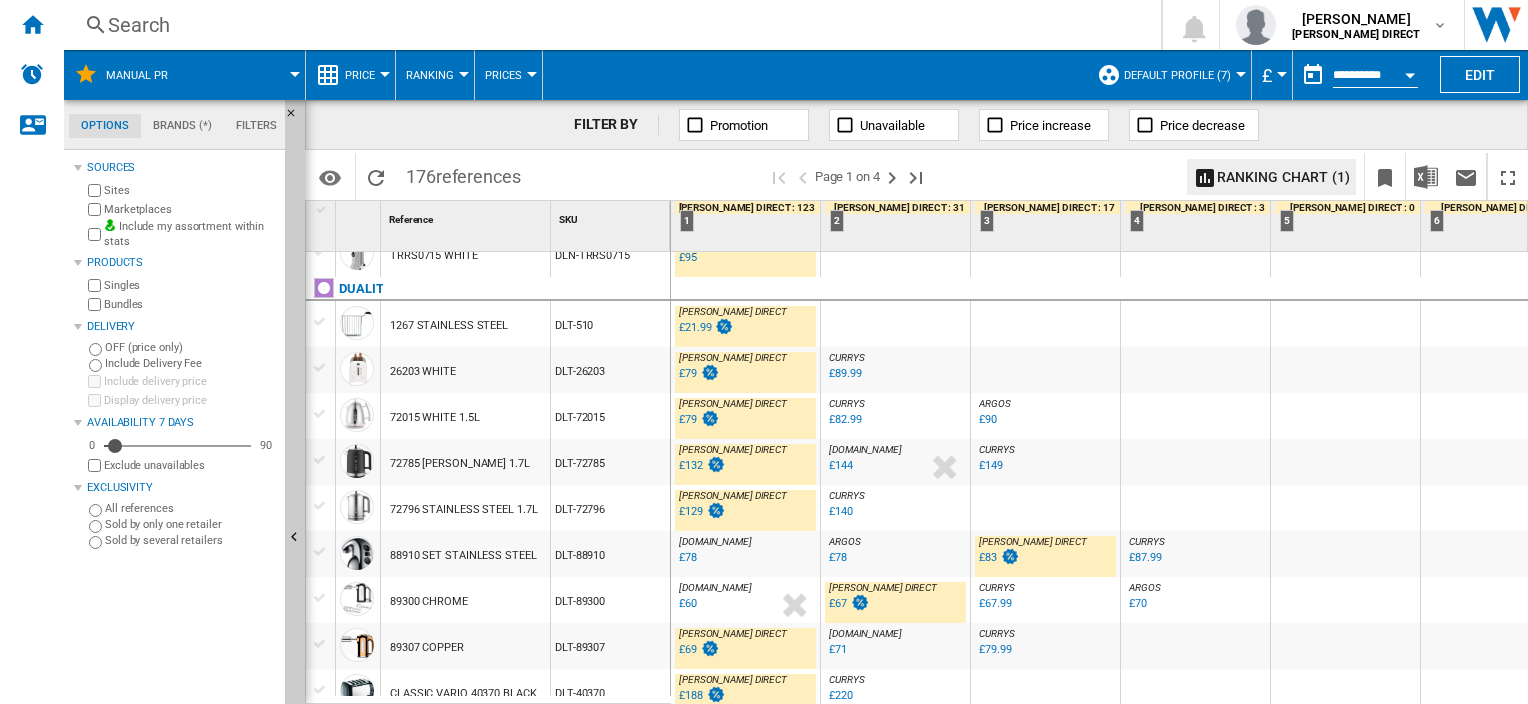 click on "£79" at bounding box center [688, 373] 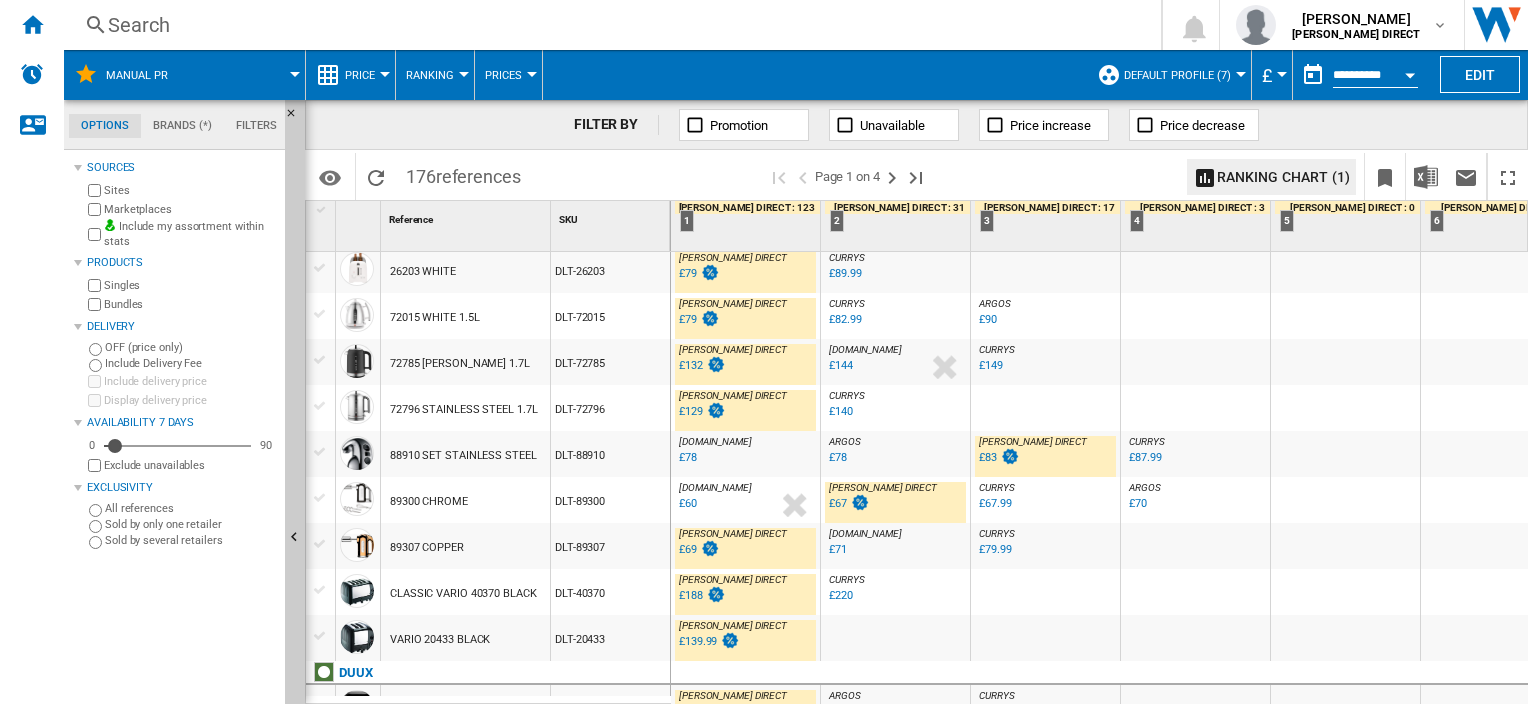 click on "£129" at bounding box center (691, 411) 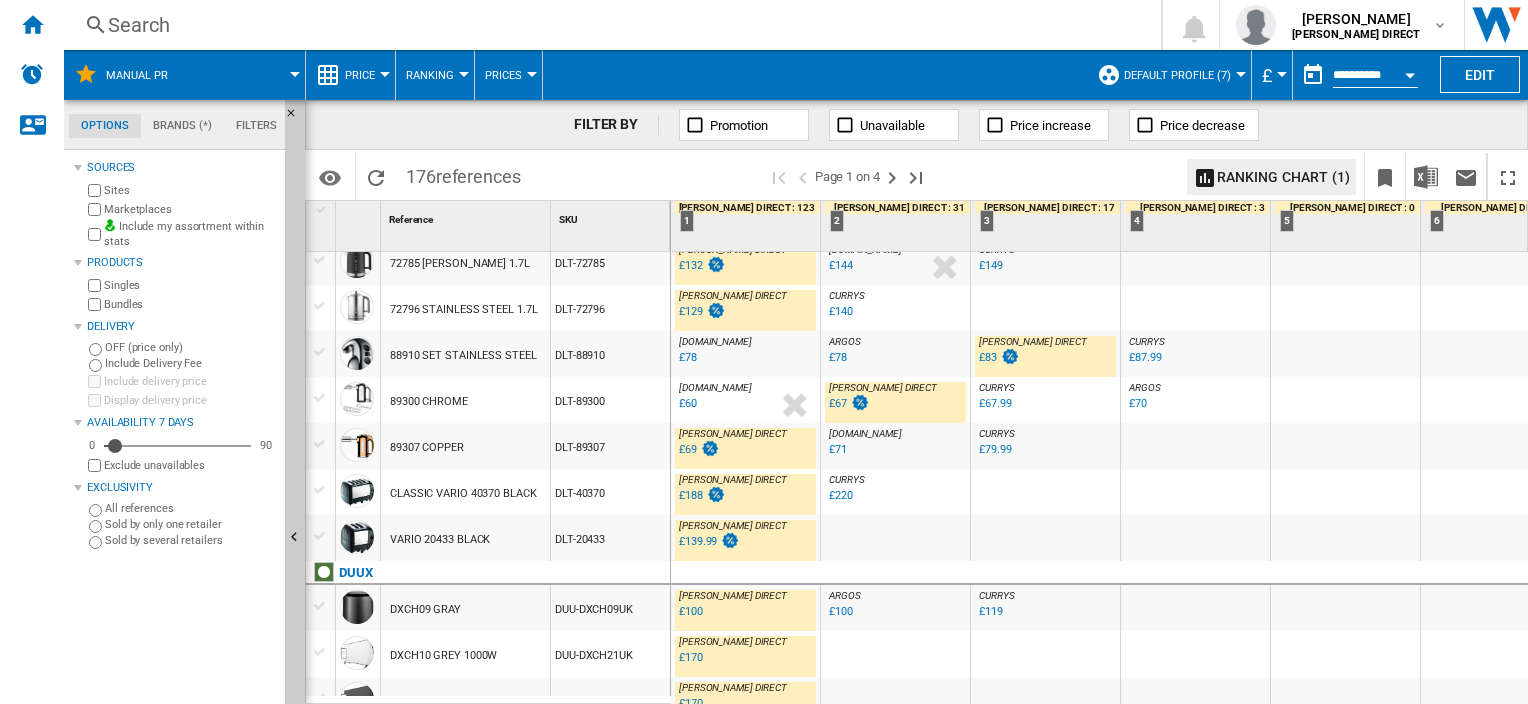 scroll, scrollTop: 2036, scrollLeft: 0, axis: vertical 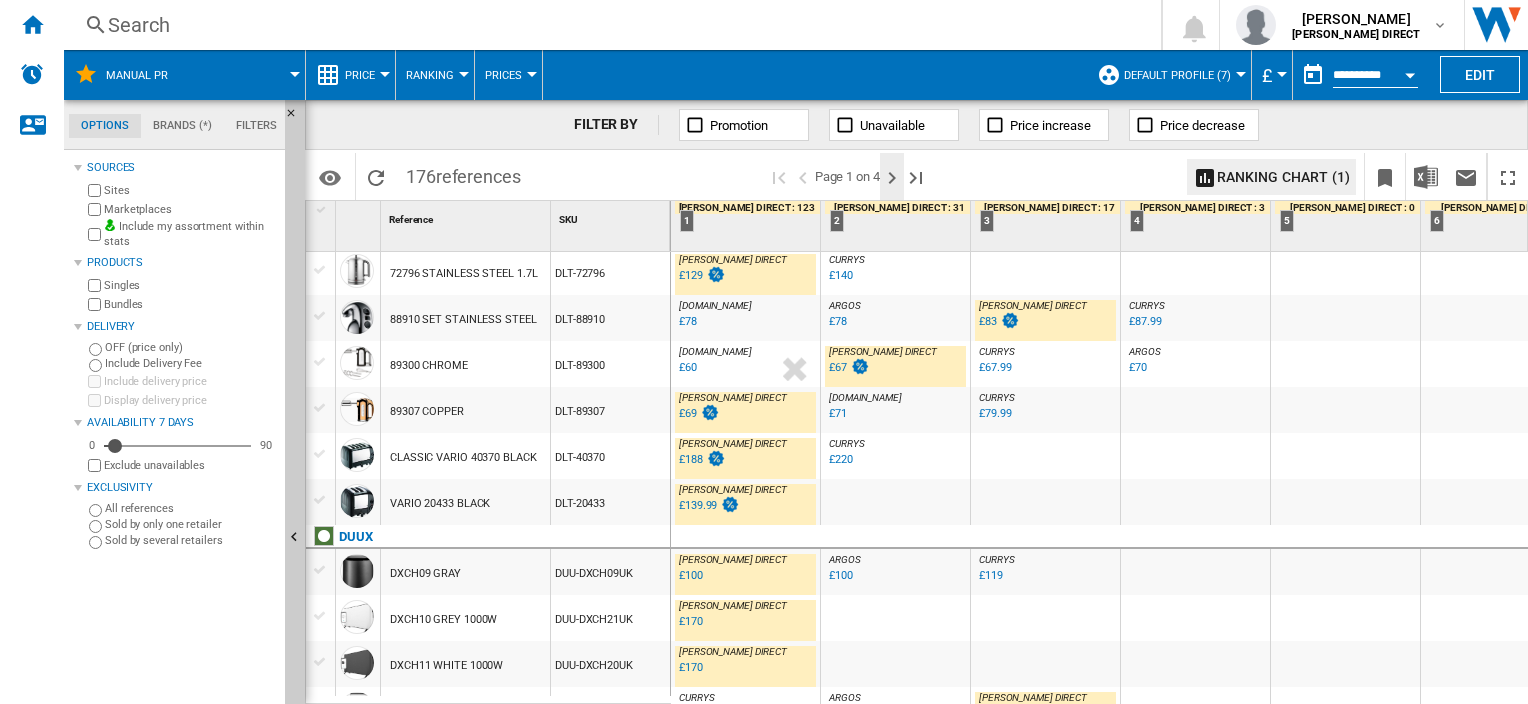 click at bounding box center (892, 178) 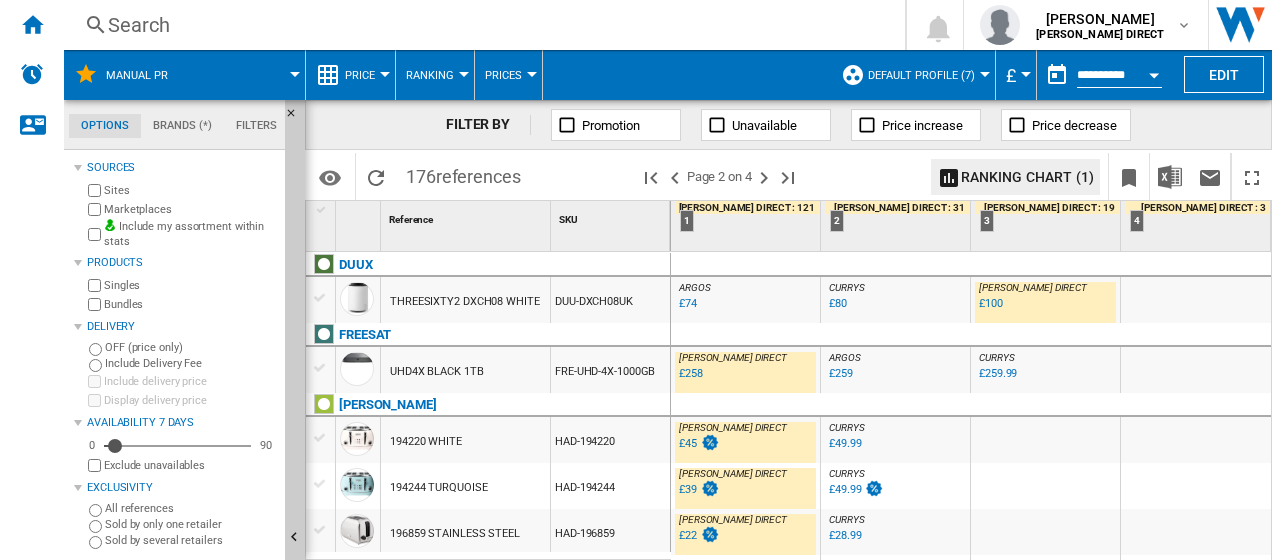 scroll, scrollTop: 100, scrollLeft: 0, axis: vertical 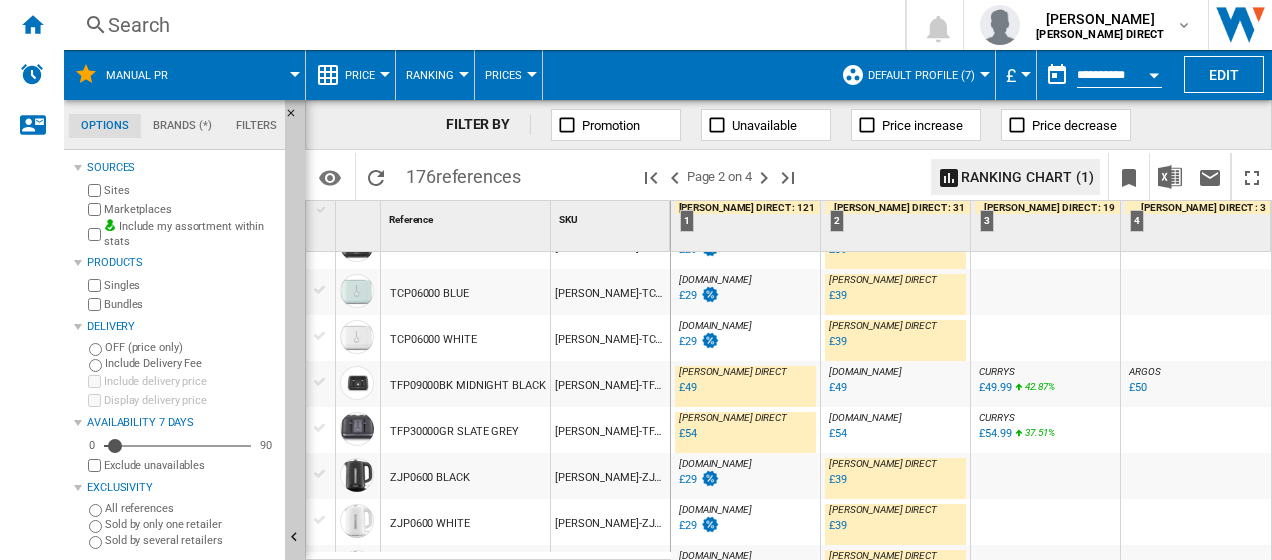 click on "£49" at bounding box center [688, 387] 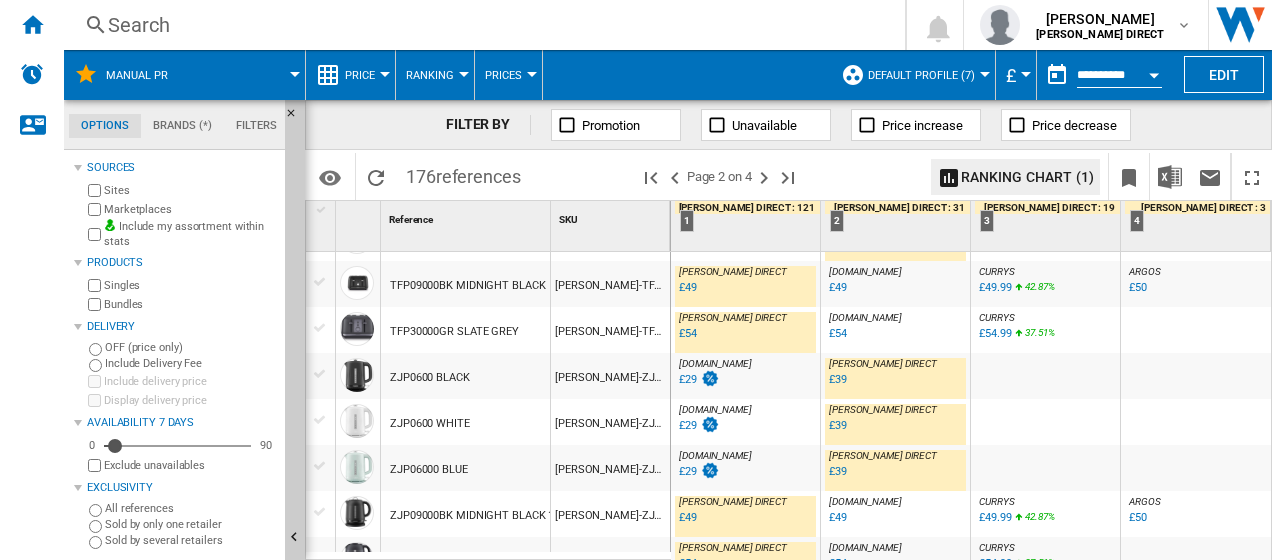 scroll, scrollTop: 1500, scrollLeft: 0, axis: vertical 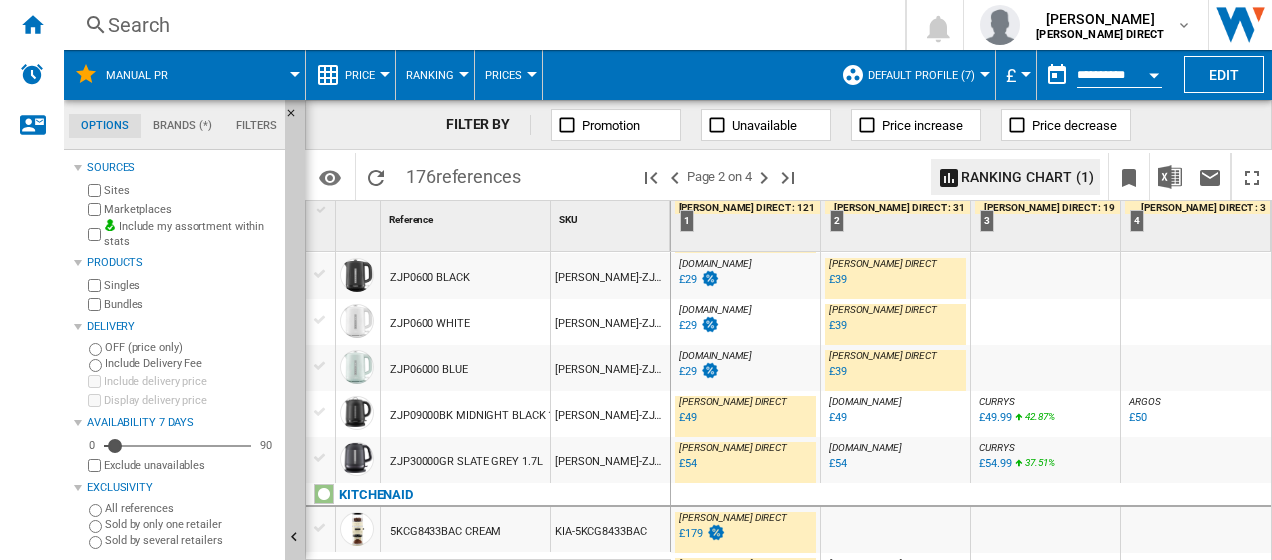 click on "£49" at bounding box center [688, 417] 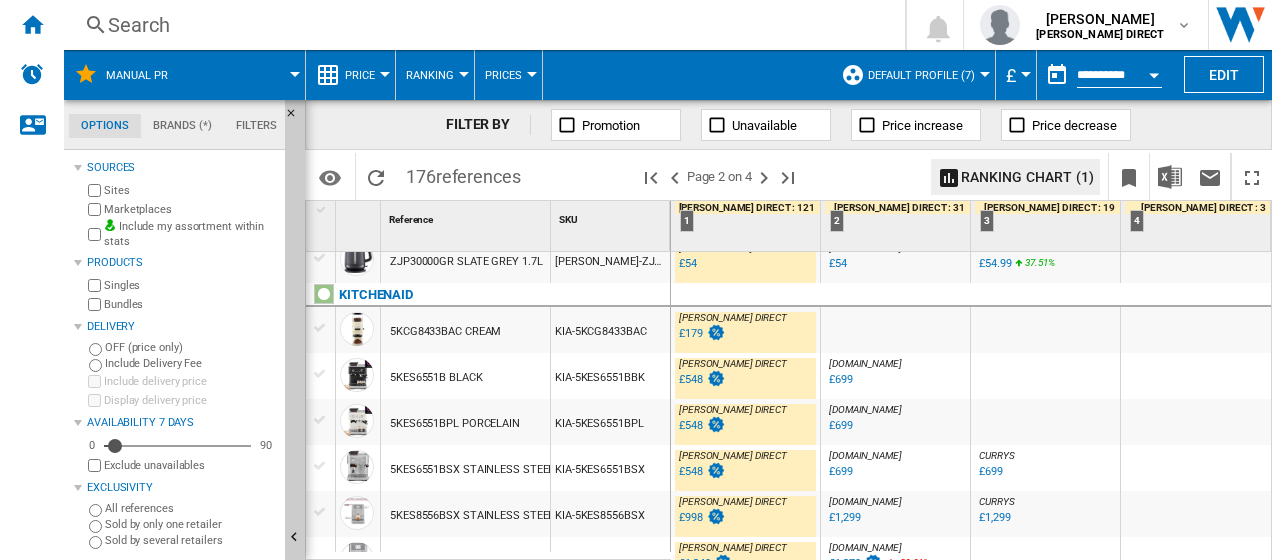 scroll, scrollTop: 1900, scrollLeft: 0, axis: vertical 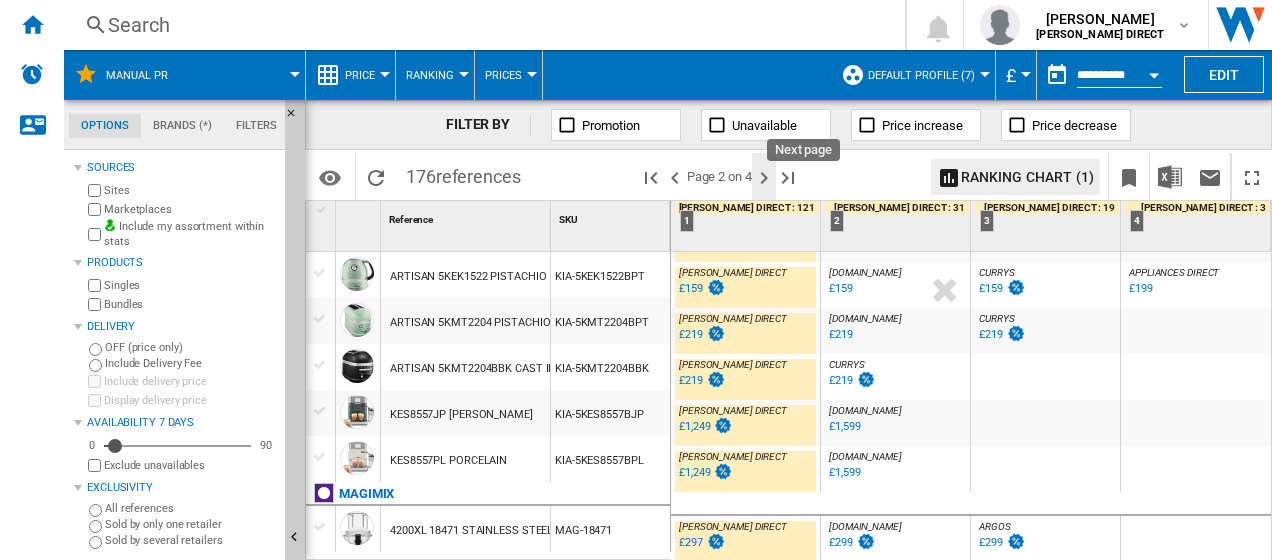 click at bounding box center [764, 178] 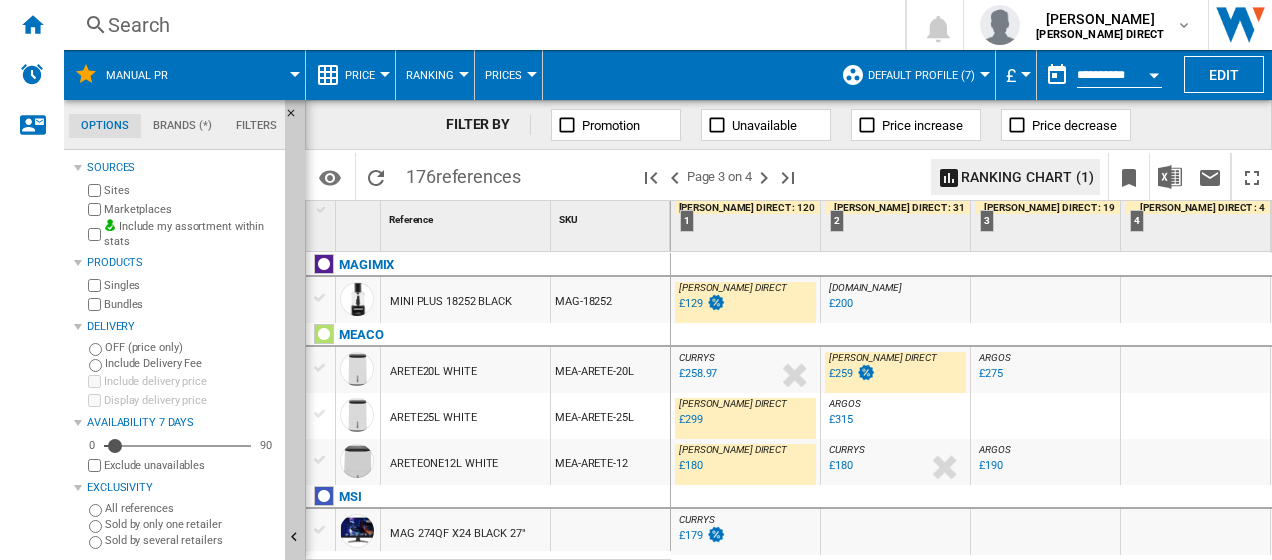 scroll, scrollTop: 100, scrollLeft: 0, axis: vertical 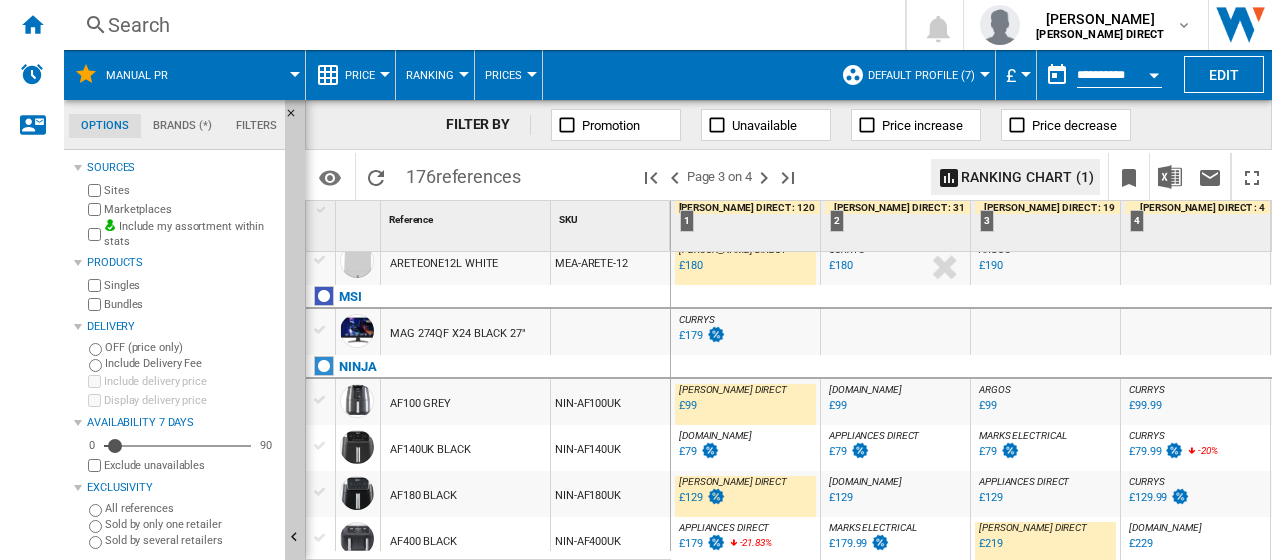 click at bounding box center (896, 367) 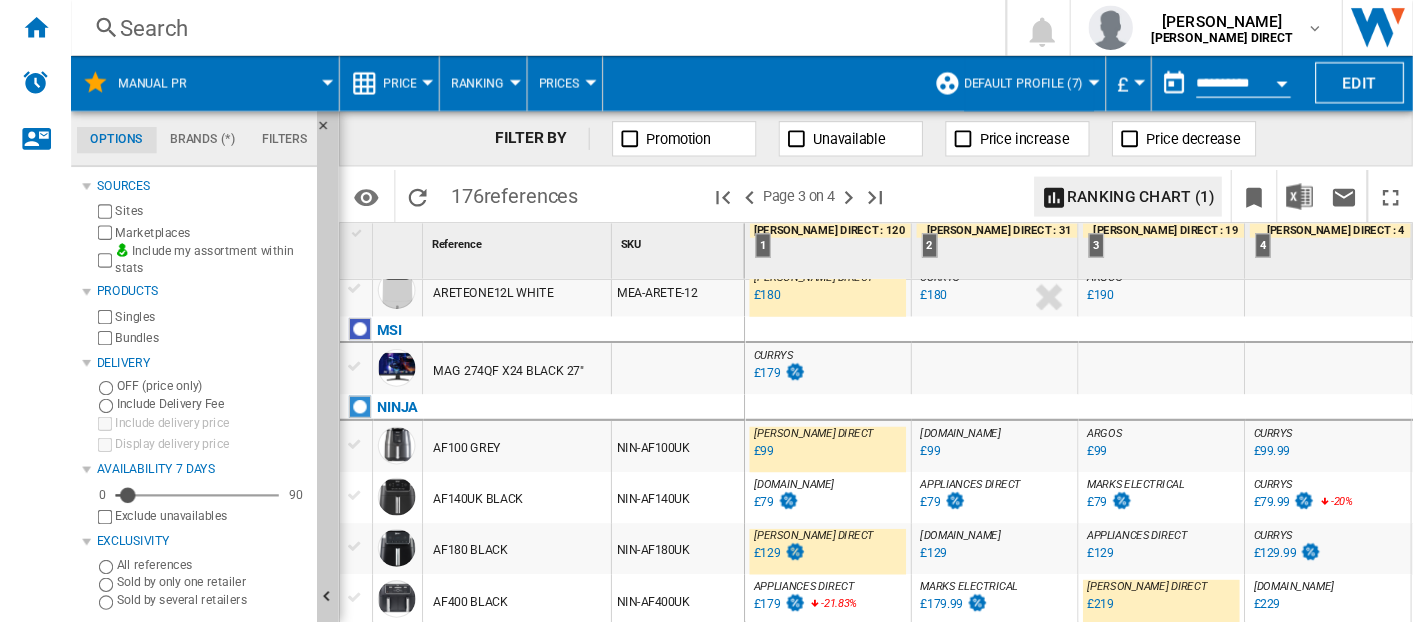 scroll, scrollTop: 200, scrollLeft: 0, axis: vertical 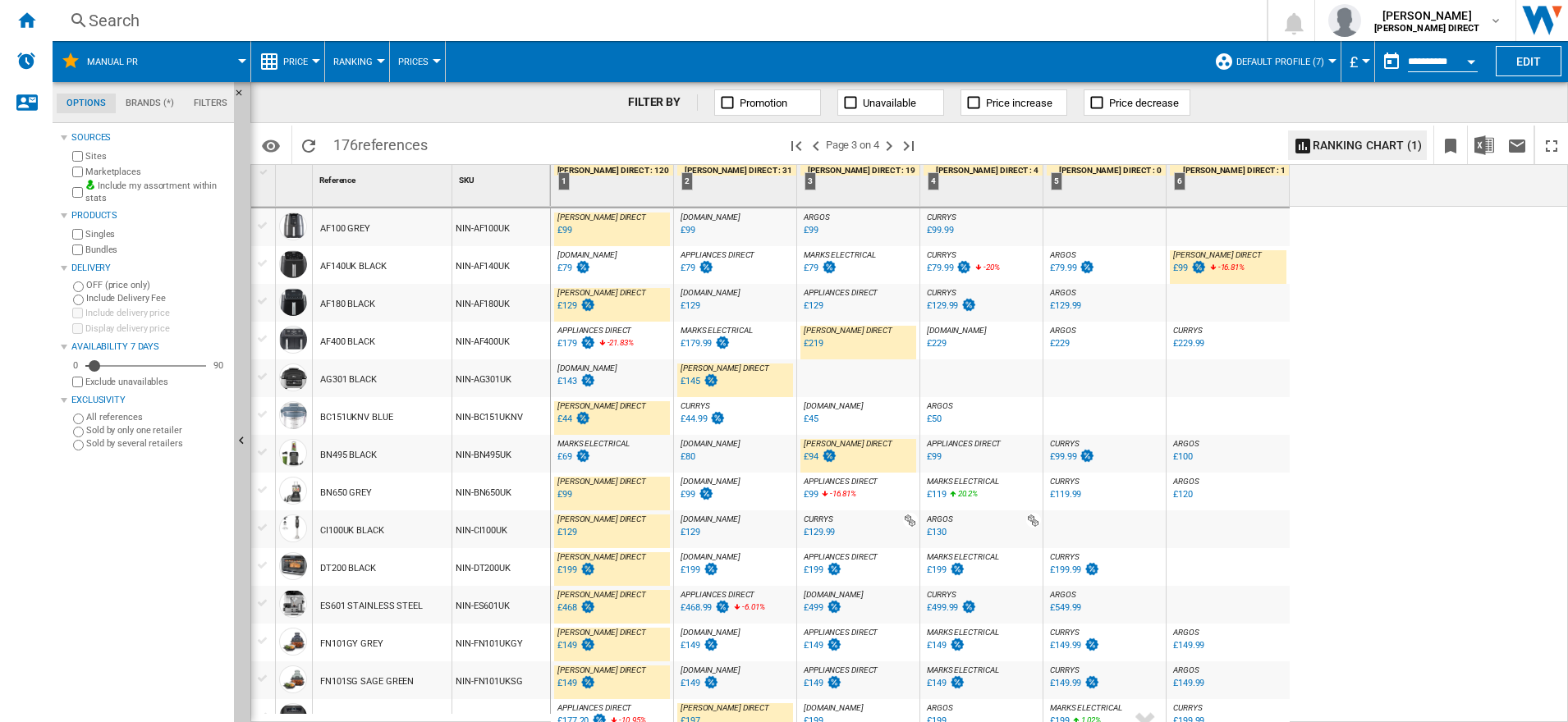 click on "[PERSON_NAME] DIRECT
: [PERSON_NAME] DIRECT
0.0 %
£129
%
N/A
[PERSON_NAME] DIRECT  : [PERSON_NAME] DIRECT
[DOMAIN_NAME]
: AO
+55.0 %
£200
%
N/A
[DOMAIN_NAME]  : AO
CURRYS
:
0.0 %
£258.97" at bounding box center [1060, 464] 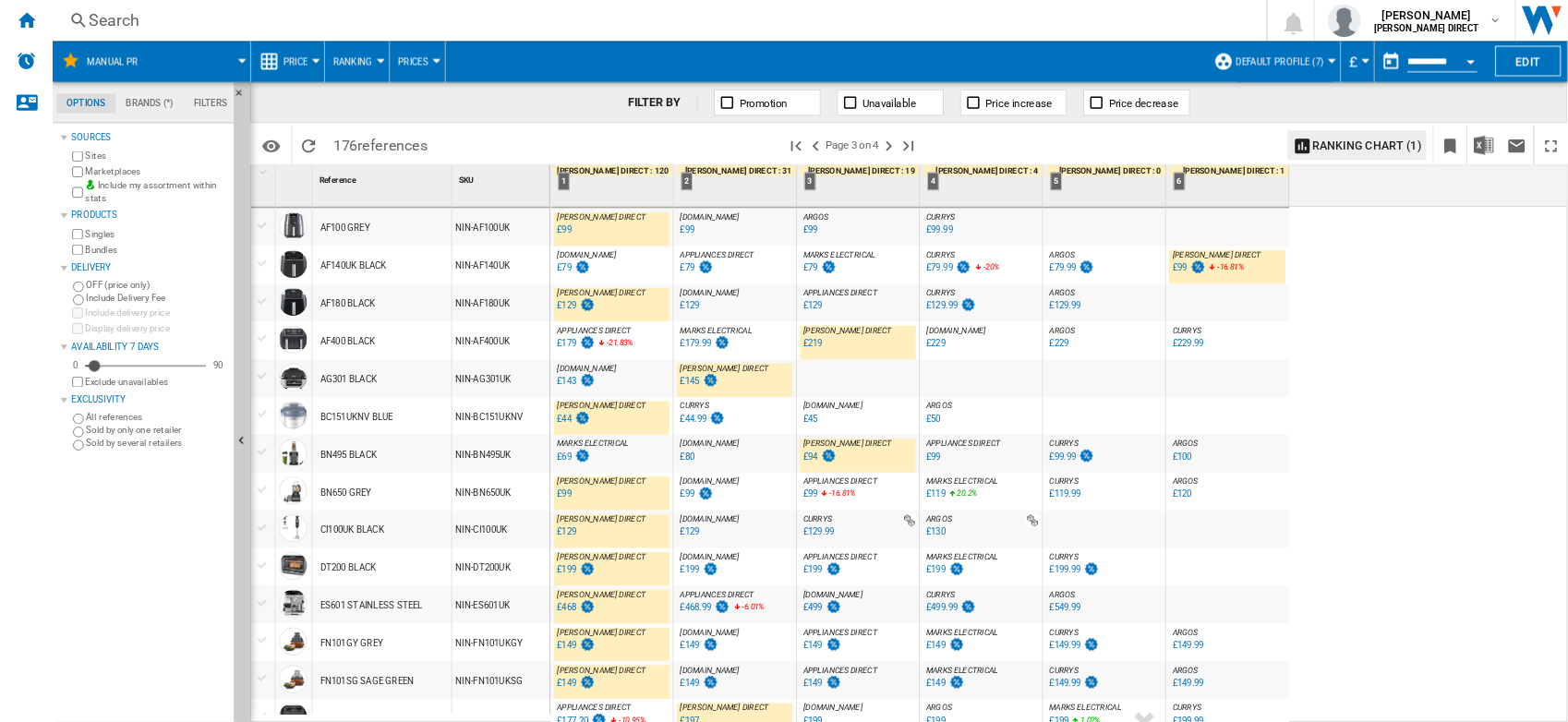 scroll, scrollTop: 300, scrollLeft: 0, axis: vertical 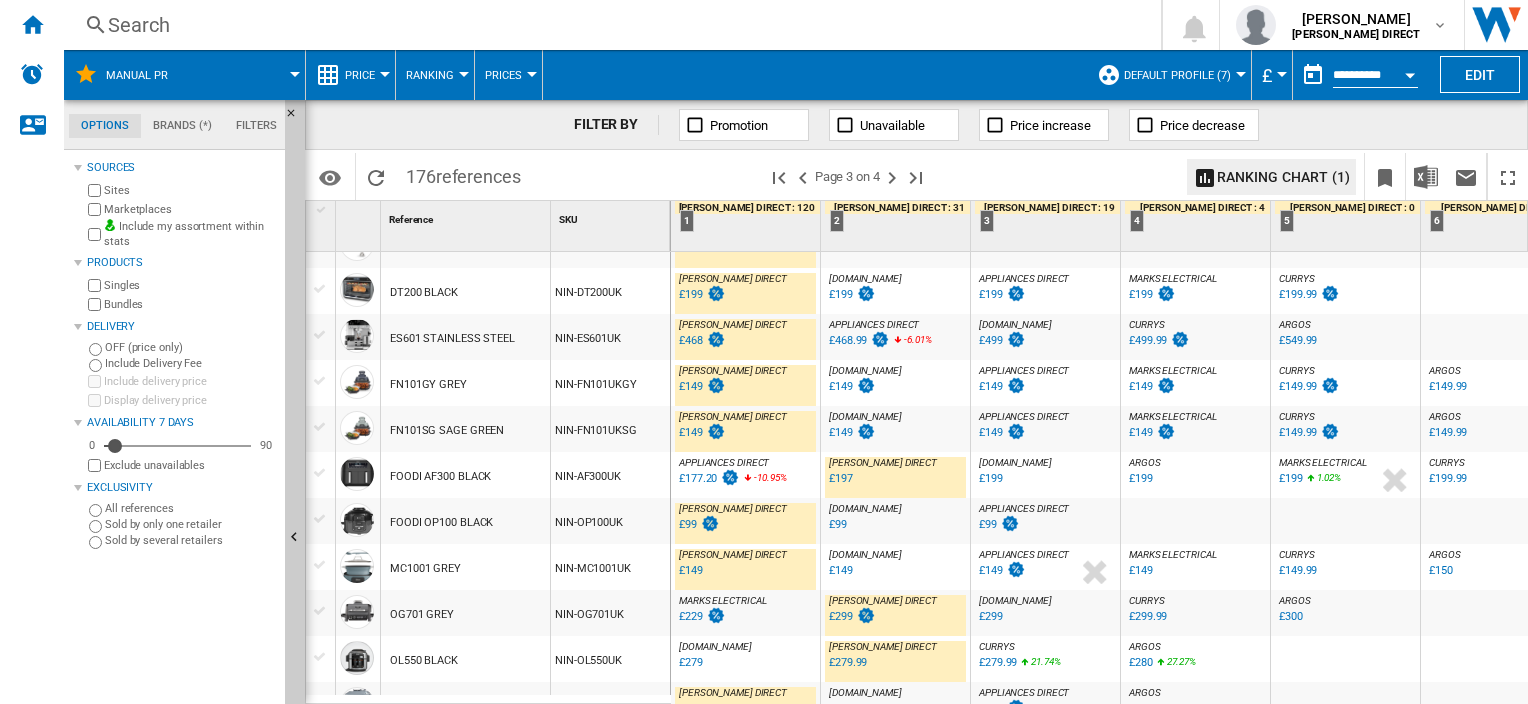 click on "£197" at bounding box center (839, 479) 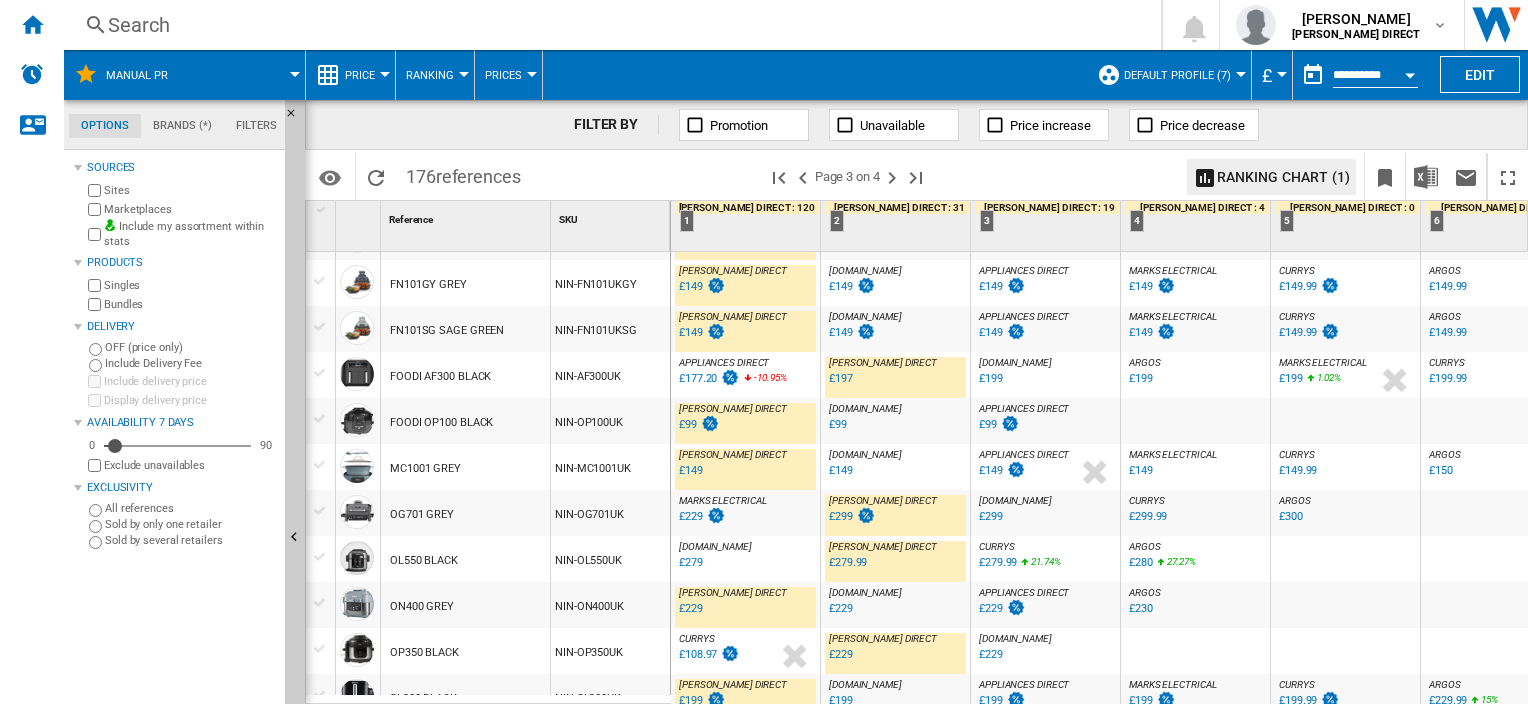 scroll, scrollTop: 925, scrollLeft: 0, axis: vertical 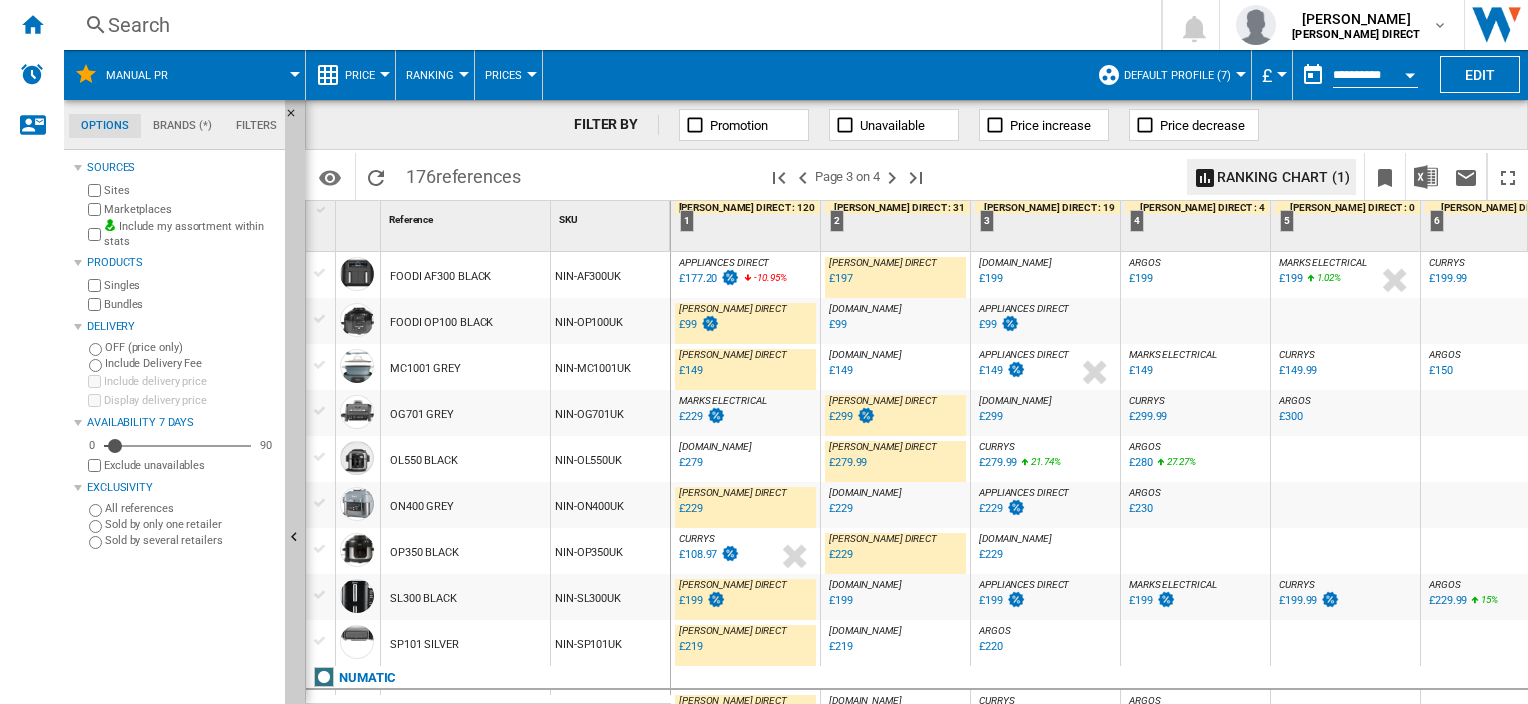 click on "£279.99" at bounding box center [848, 462] 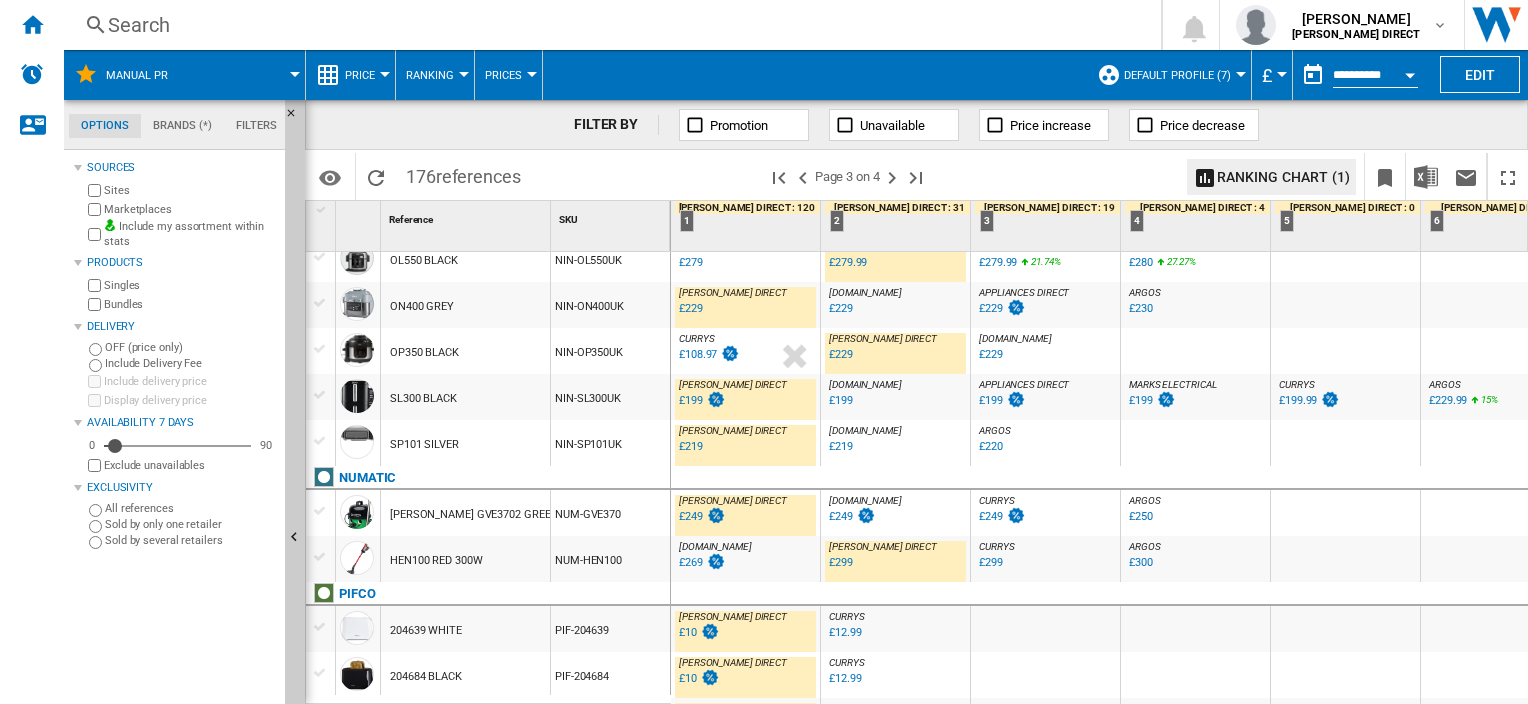scroll, scrollTop: 1525, scrollLeft: 0, axis: vertical 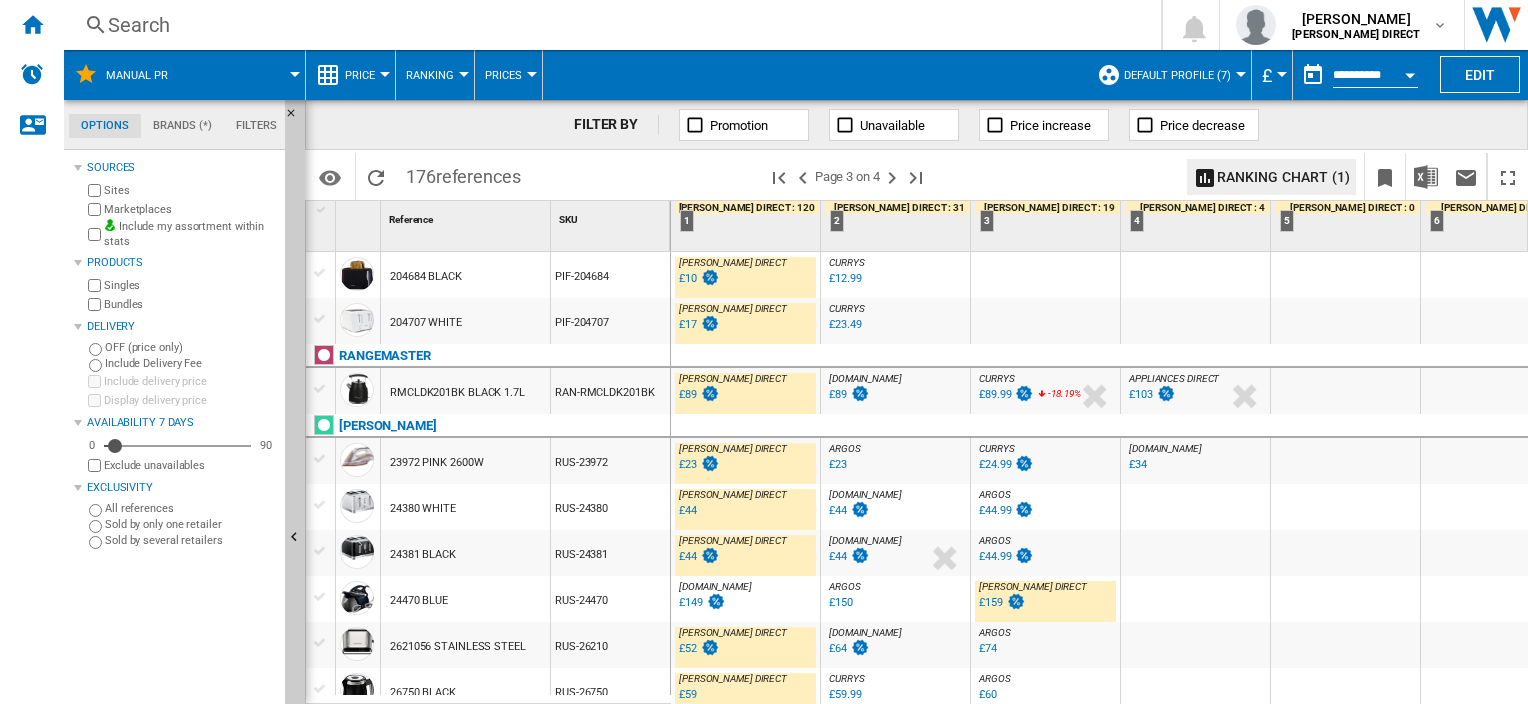 click on "£89" at bounding box center [698, 395] 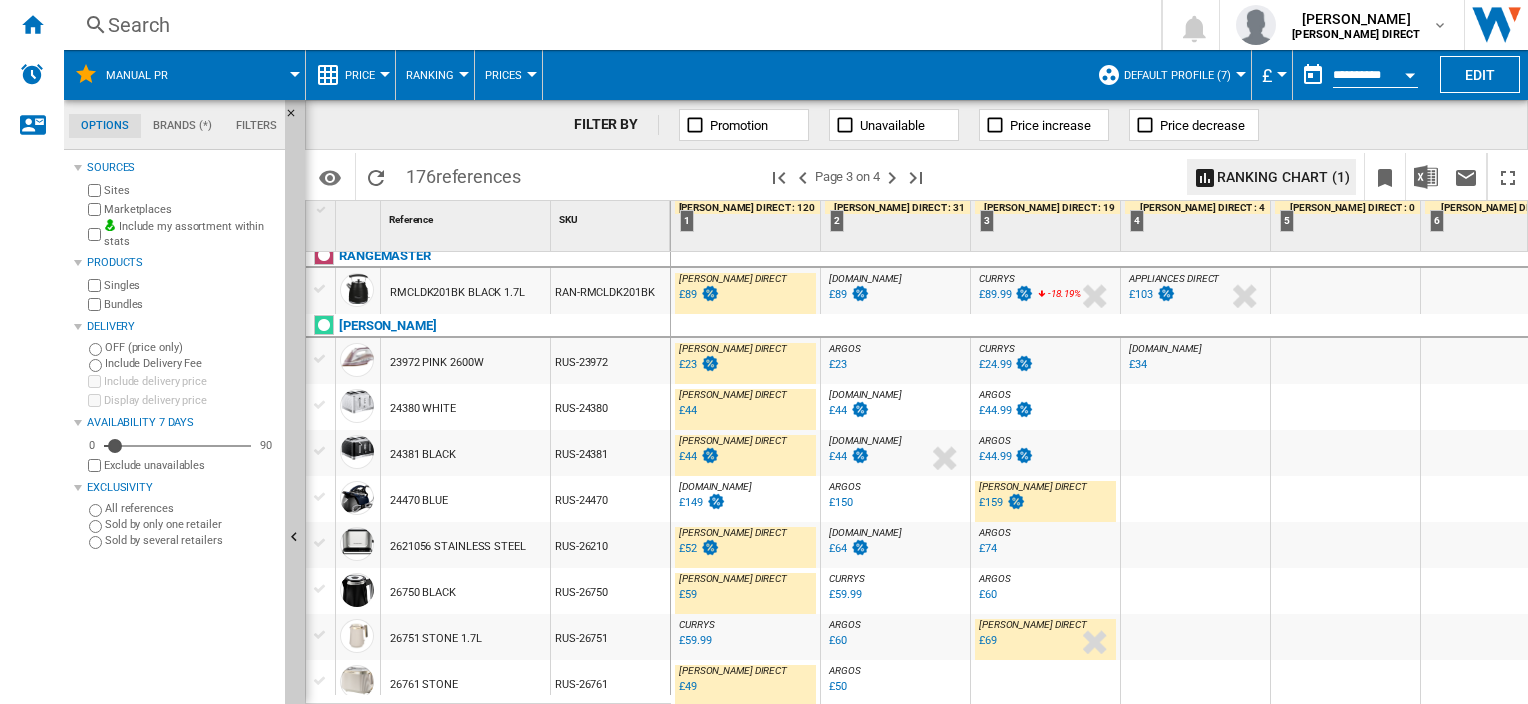 scroll, scrollTop: 1725, scrollLeft: 0, axis: vertical 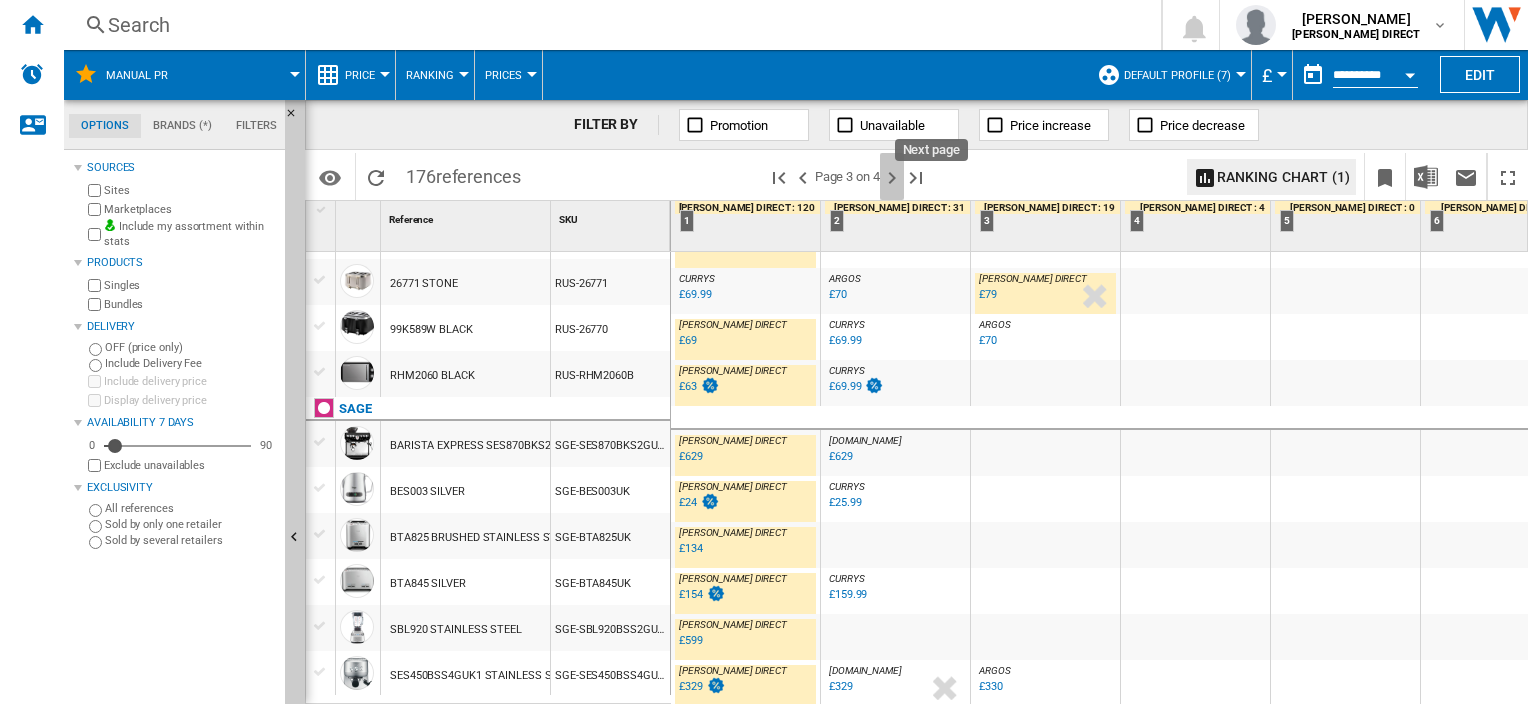 click at bounding box center [892, 178] 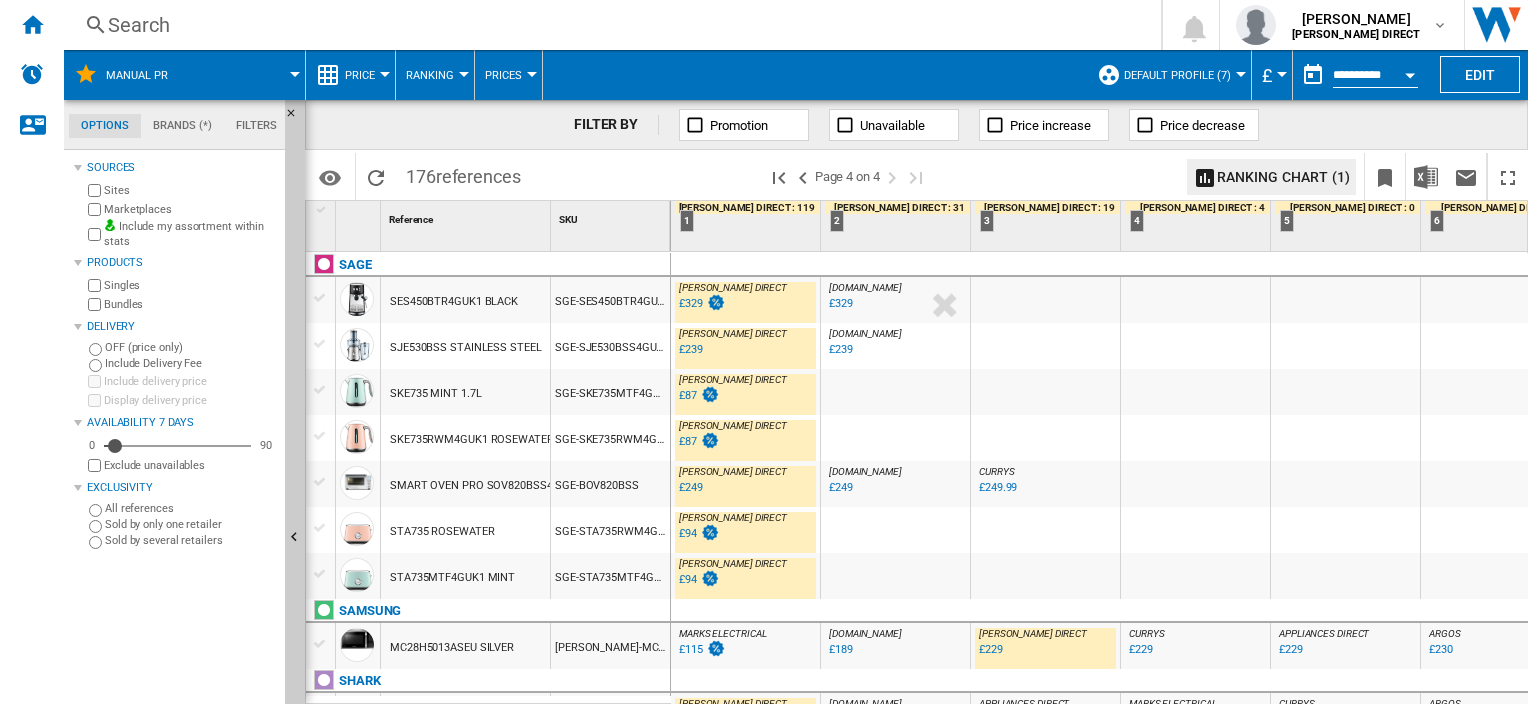 scroll, scrollTop: 100, scrollLeft: 0, axis: vertical 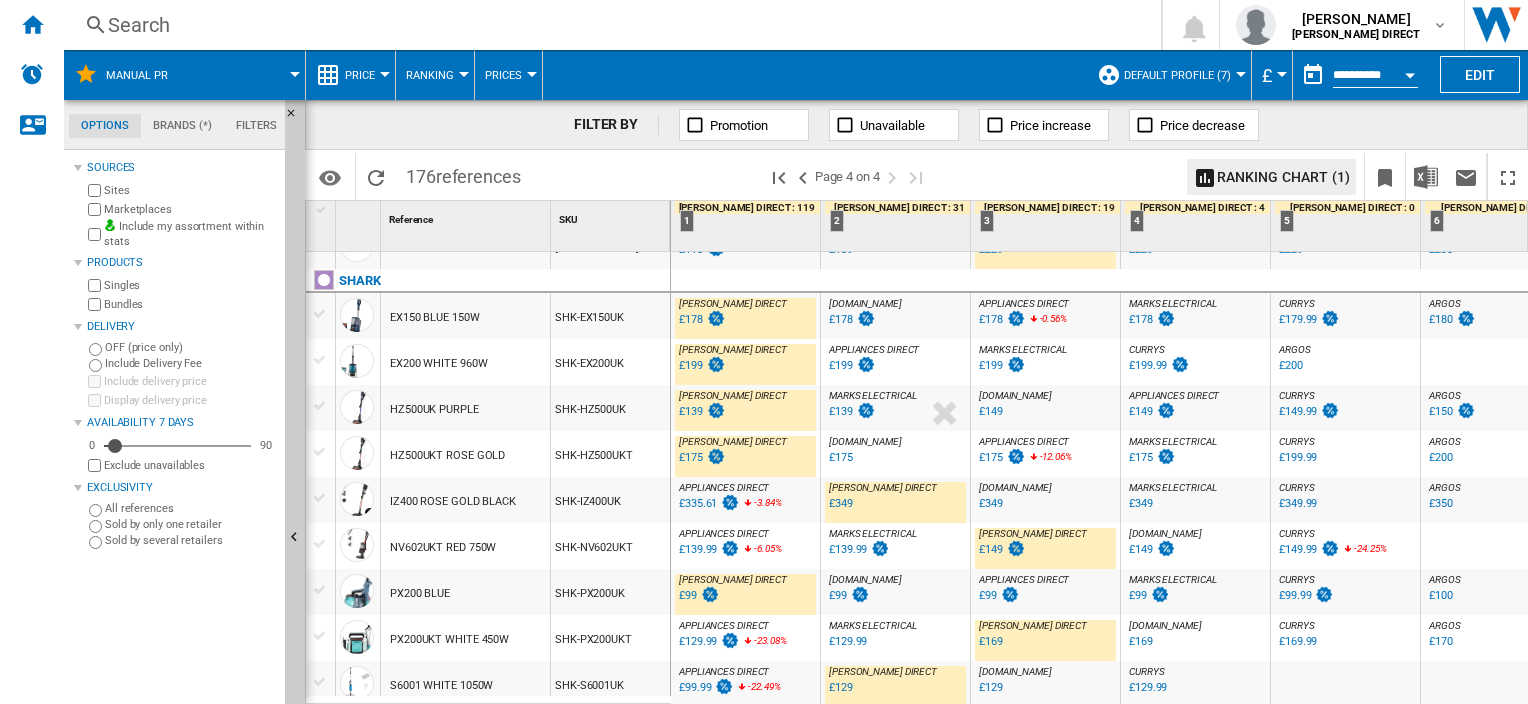 click on "£349" at bounding box center [841, 503] 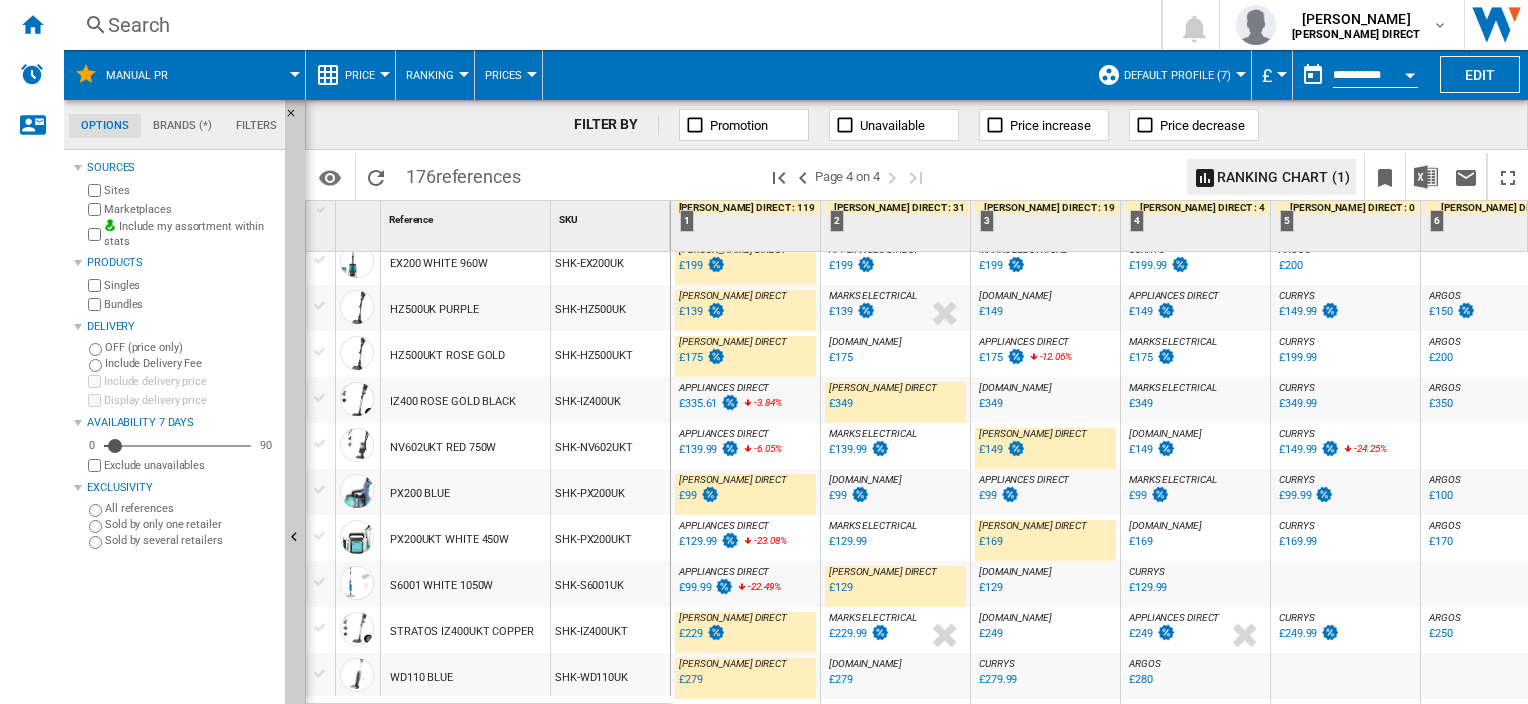 scroll, scrollTop: 600, scrollLeft: 0, axis: vertical 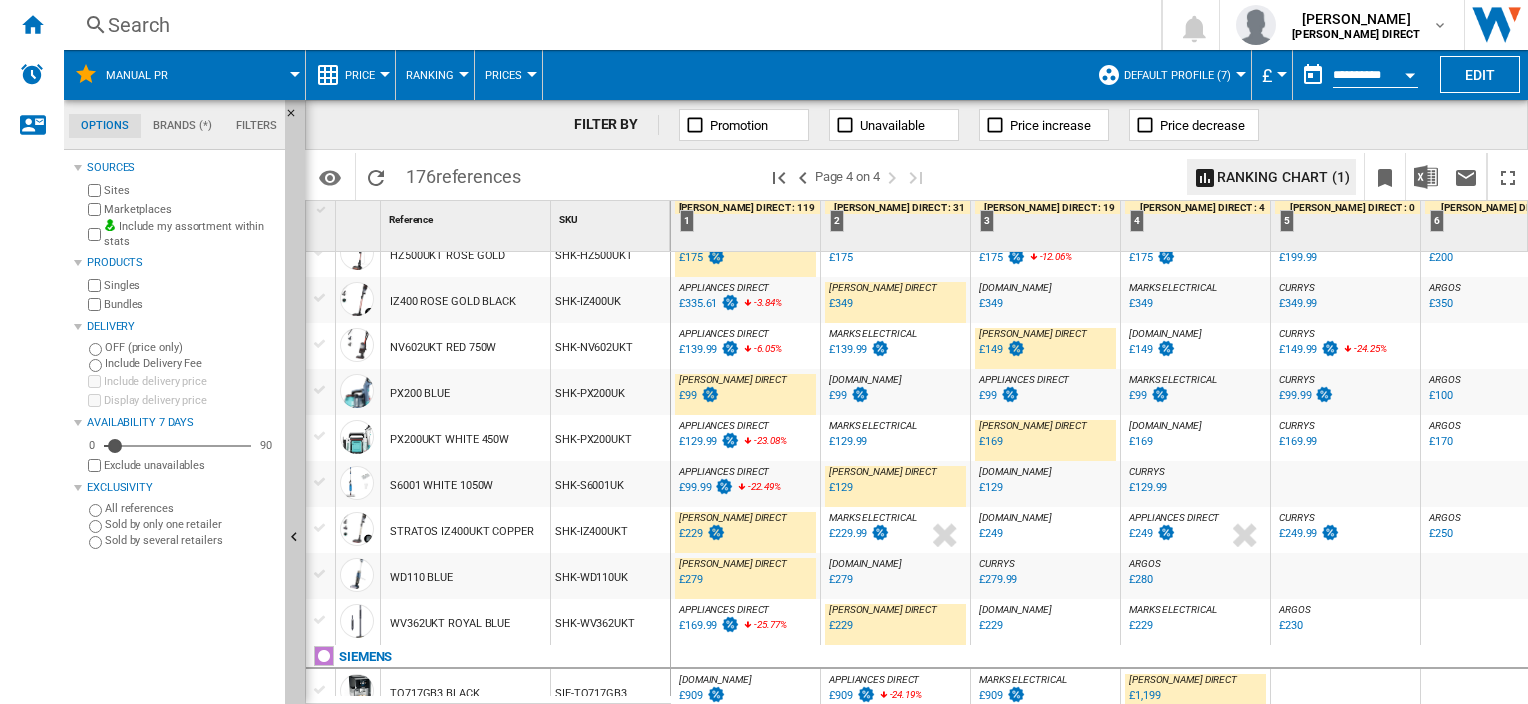 click on "£169" at bounding box center (991, 441) 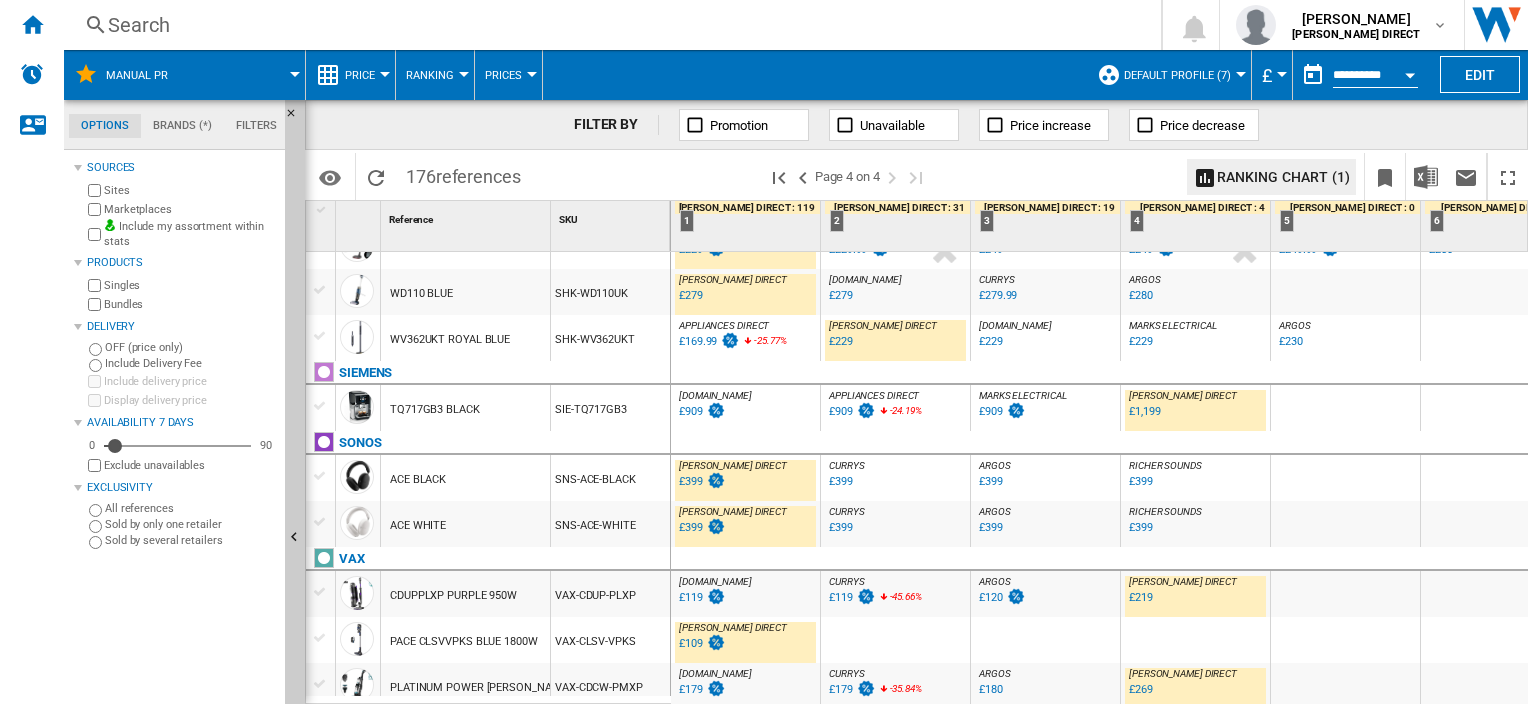 scroll, scrollTop: 896, scrollLeft: 0, axis: vertical 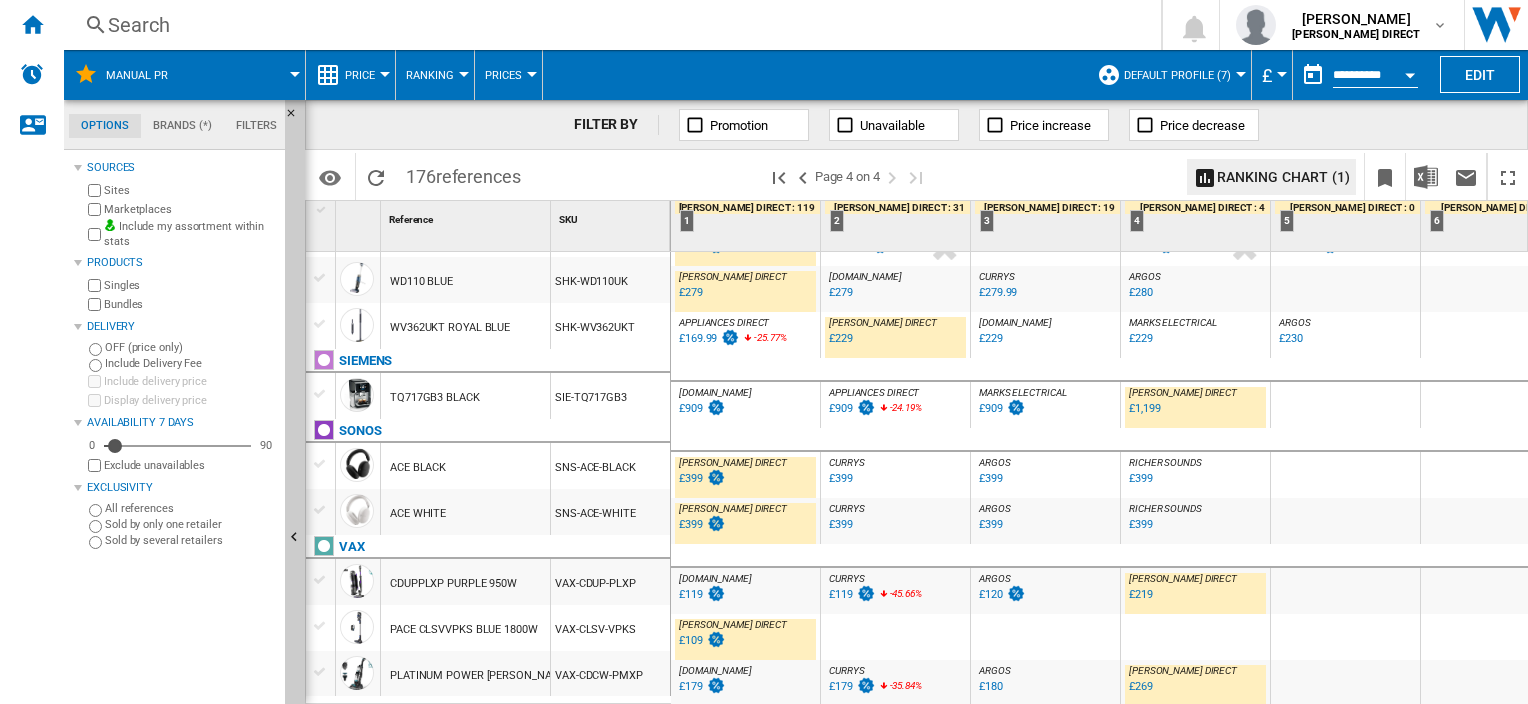 click on "£909" at bounding box center (991, 408) 